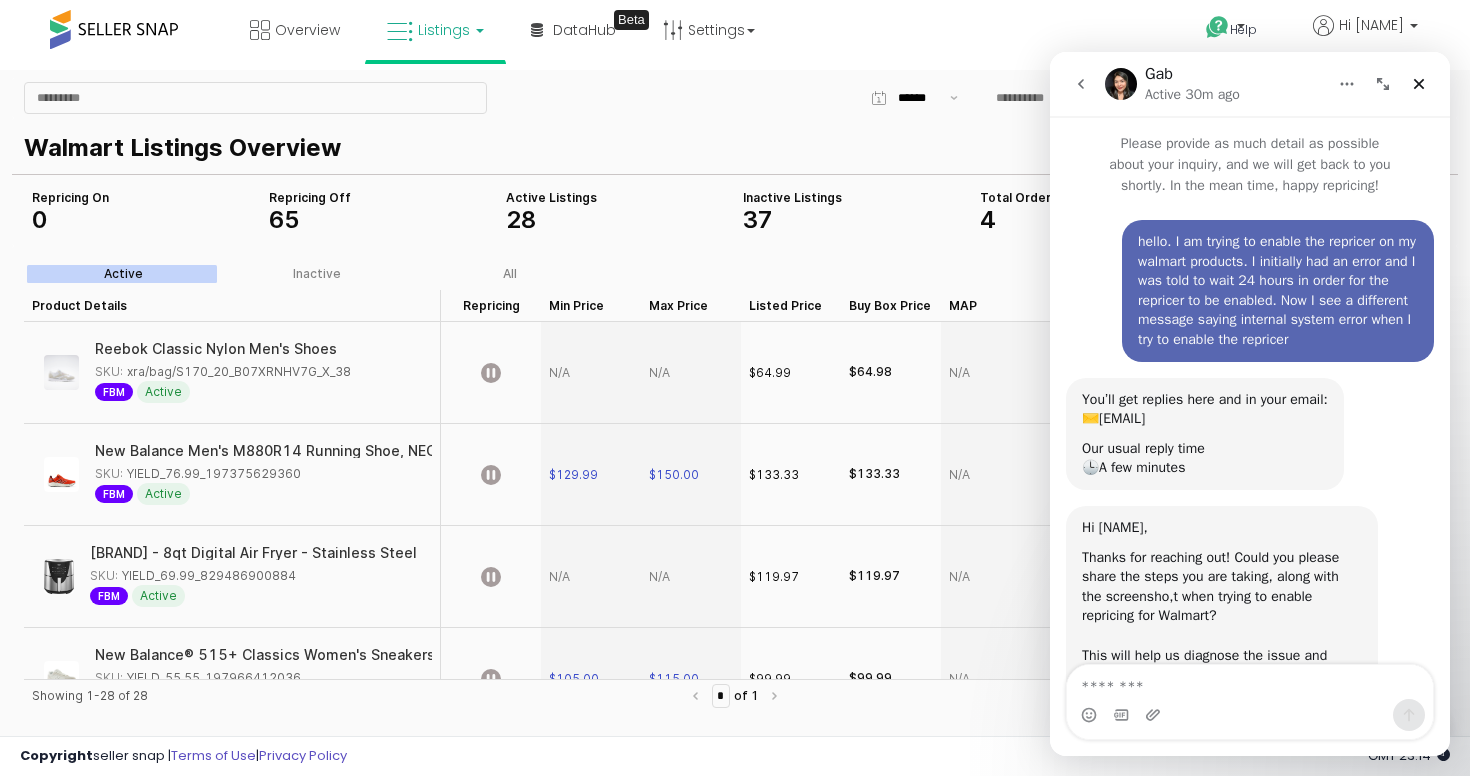 scroll, scrollTop: 0, scrollLeft: 0, axis: both 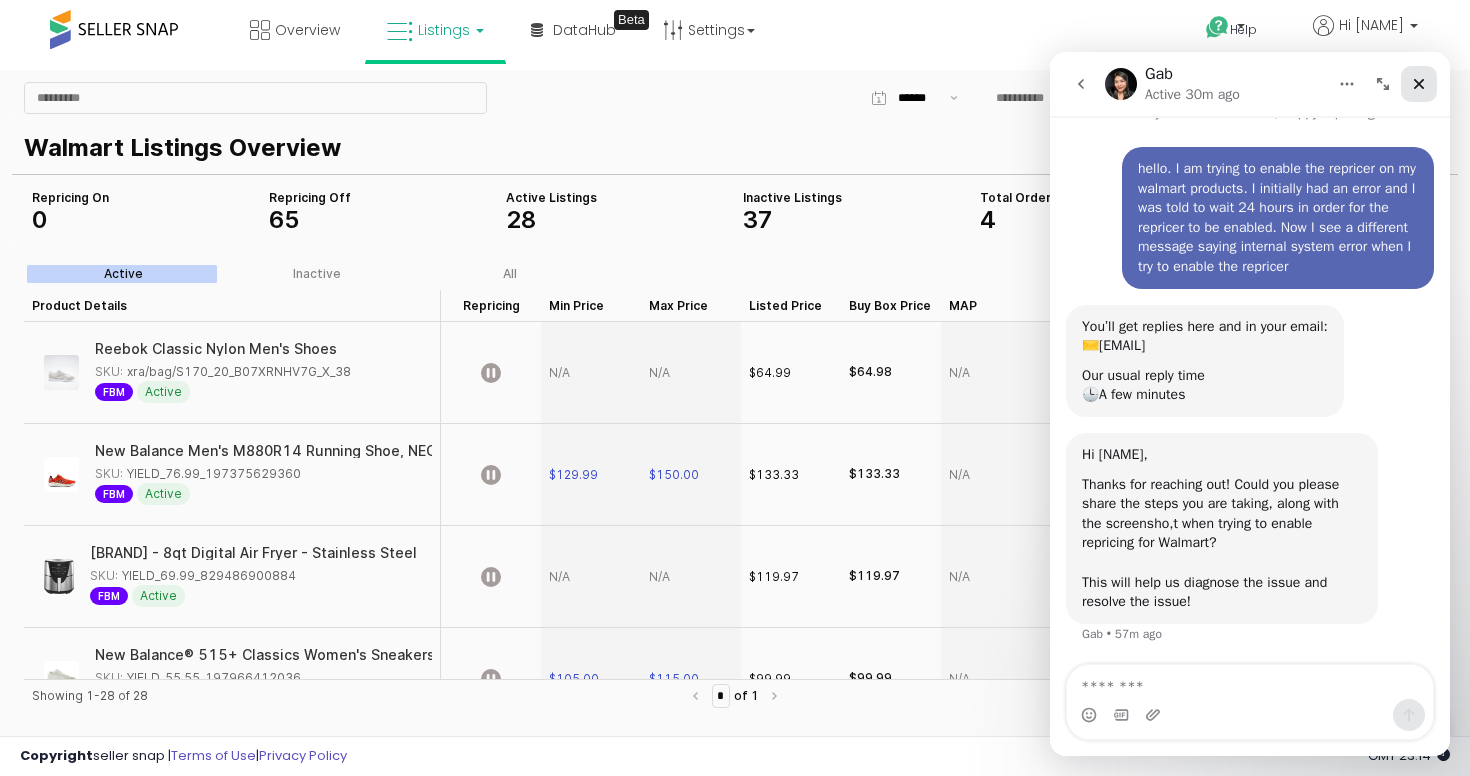 click 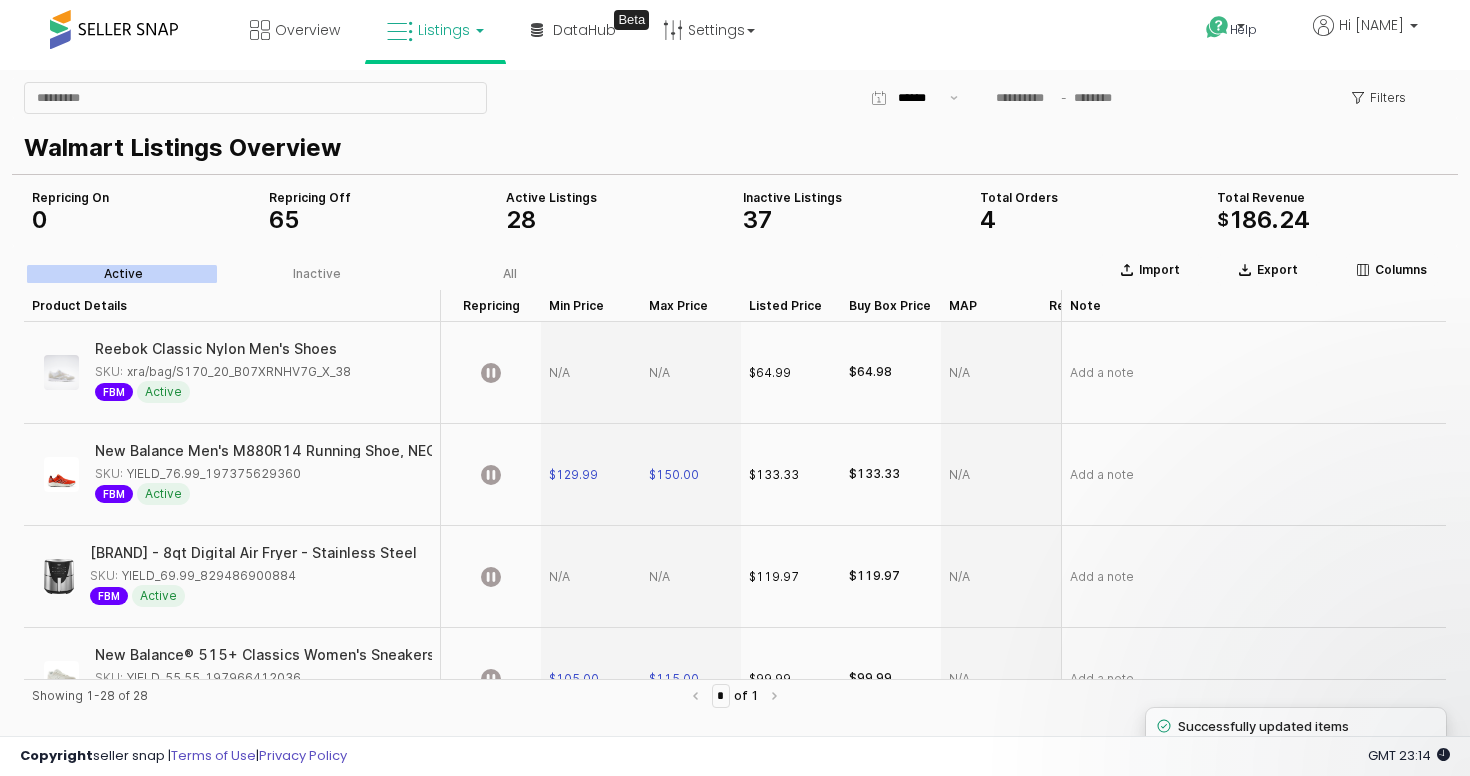 scroll, scrollTop: 0, scrollLeft: 0, axis: both 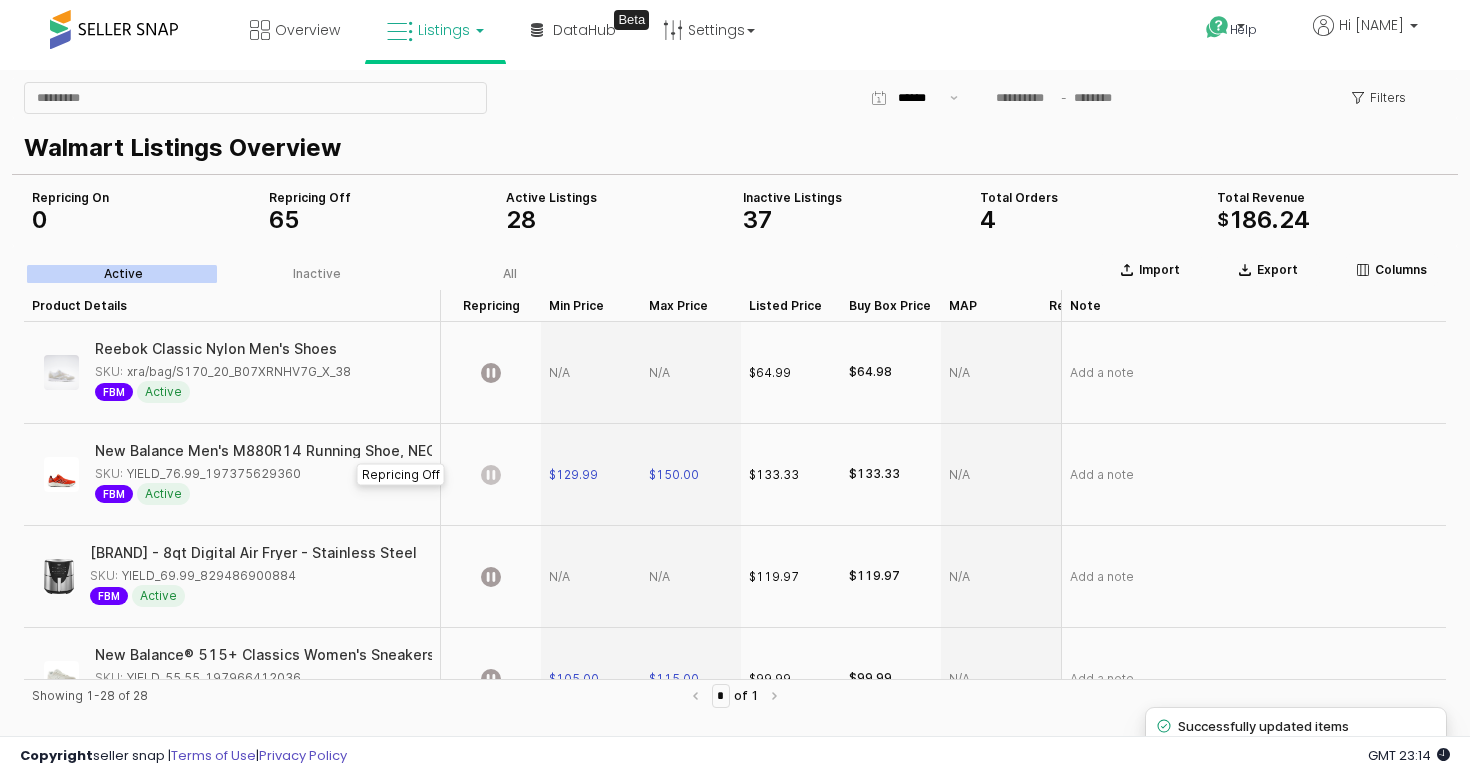 click 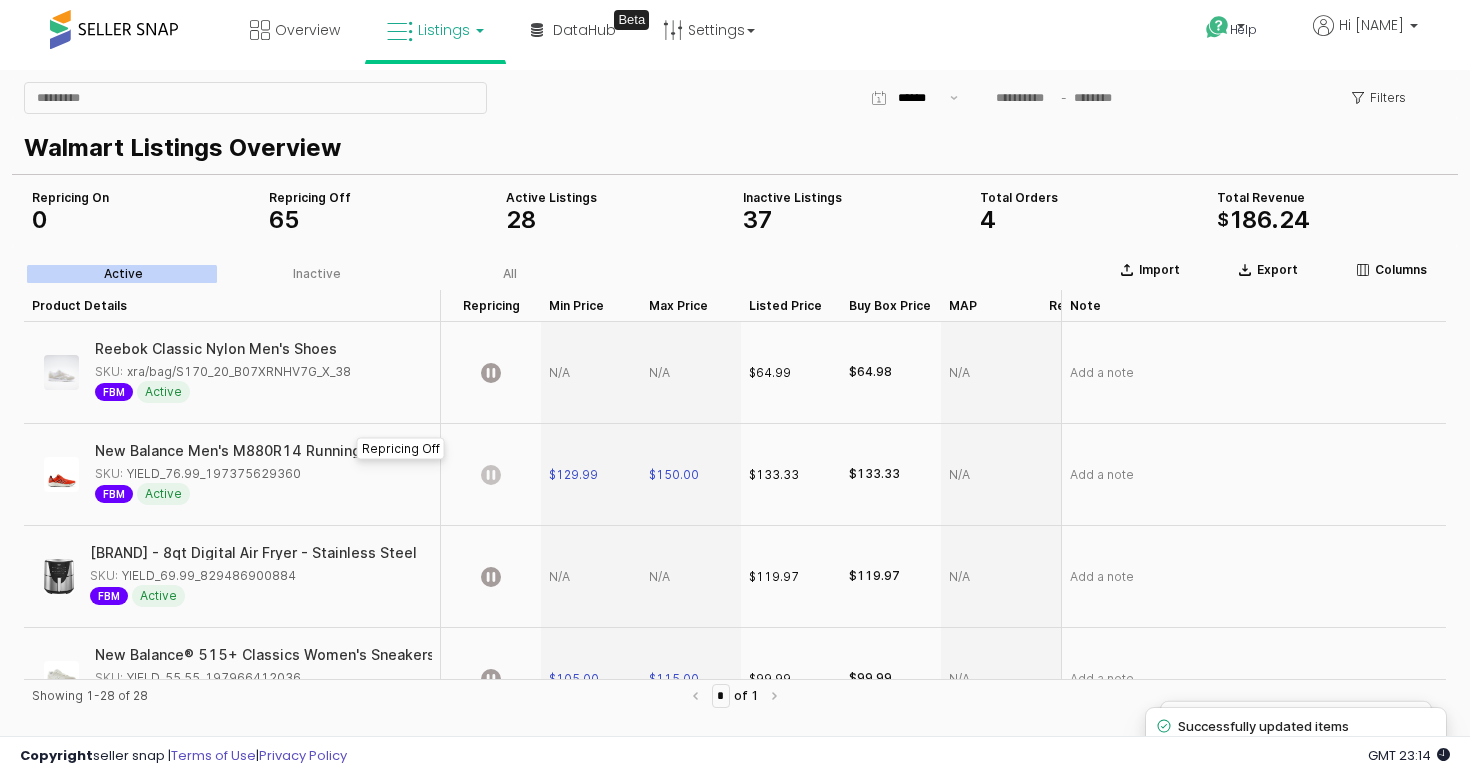 scroll, scrollTop: 119, scrollLeft: 0, axis: vertical 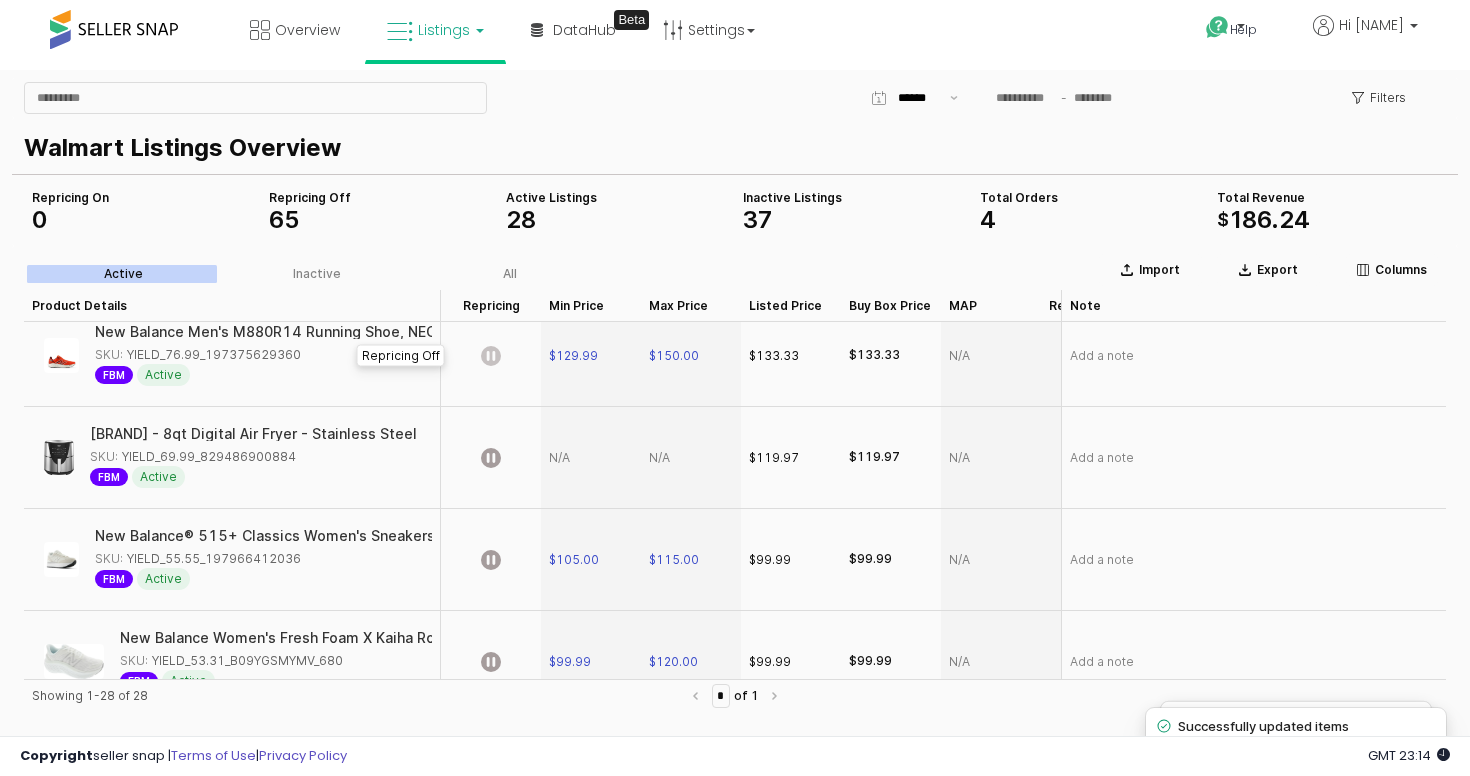 click 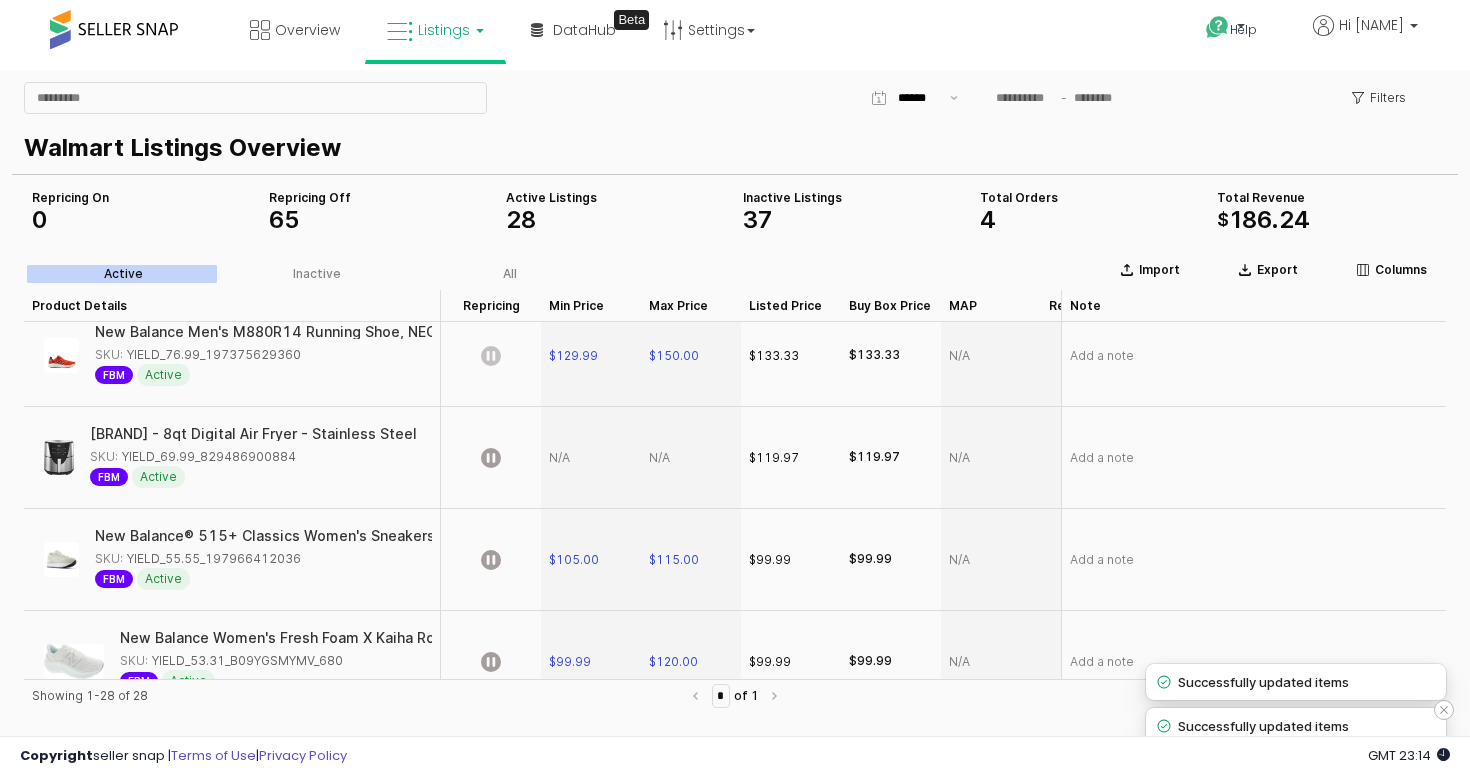 click on "Successfully updated items" at bounding box center (1263, 726) 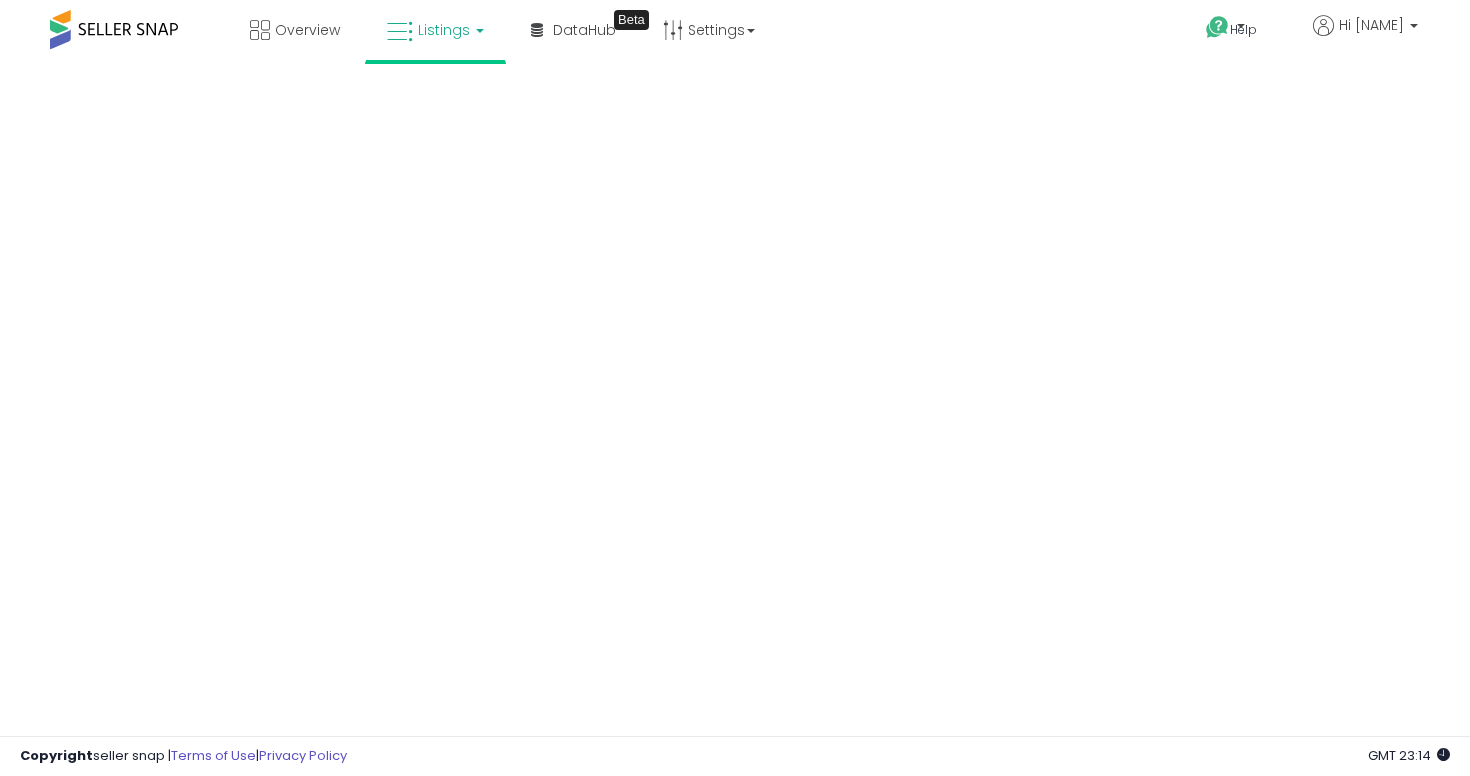 scroll, scrollTop: 0, scrollLeft: 0, axis: both 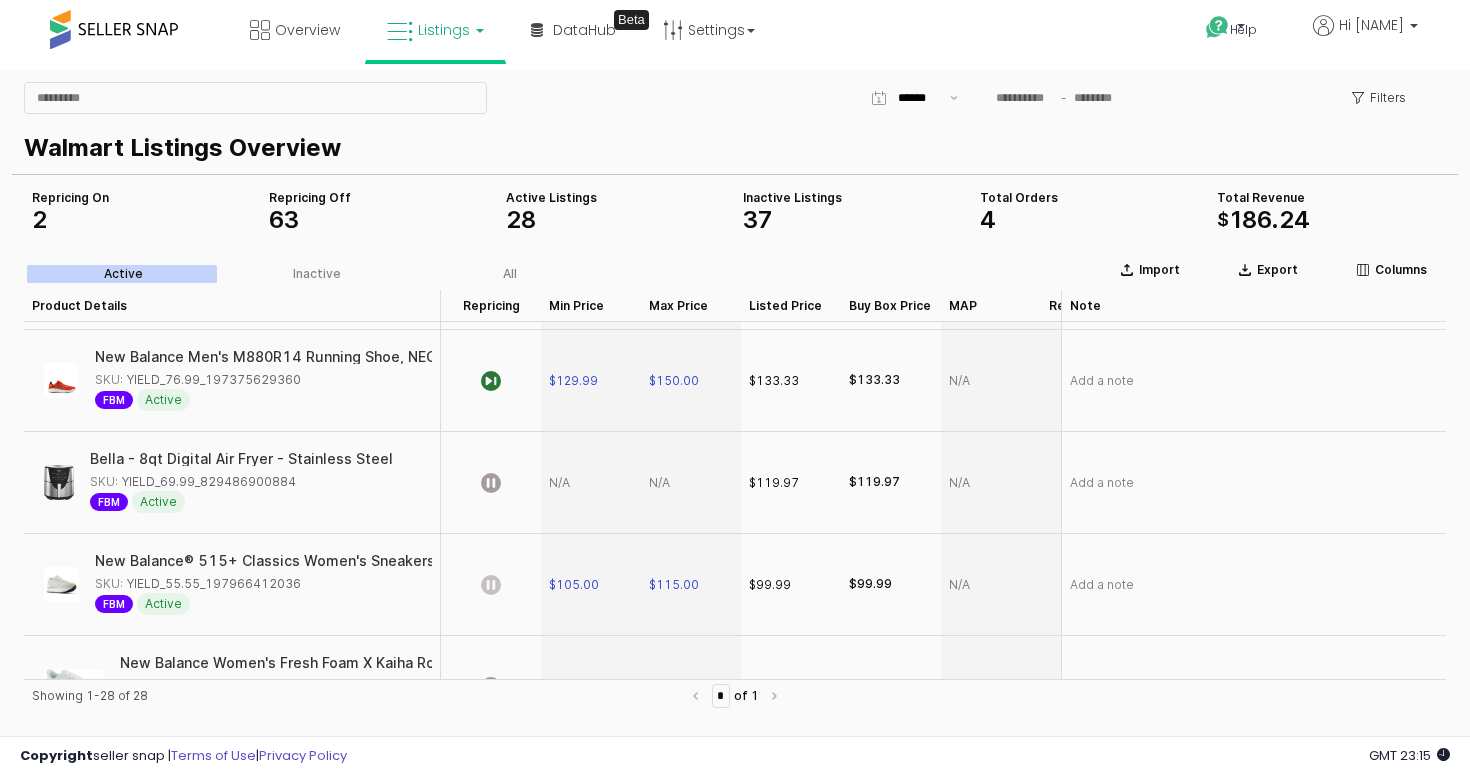 click 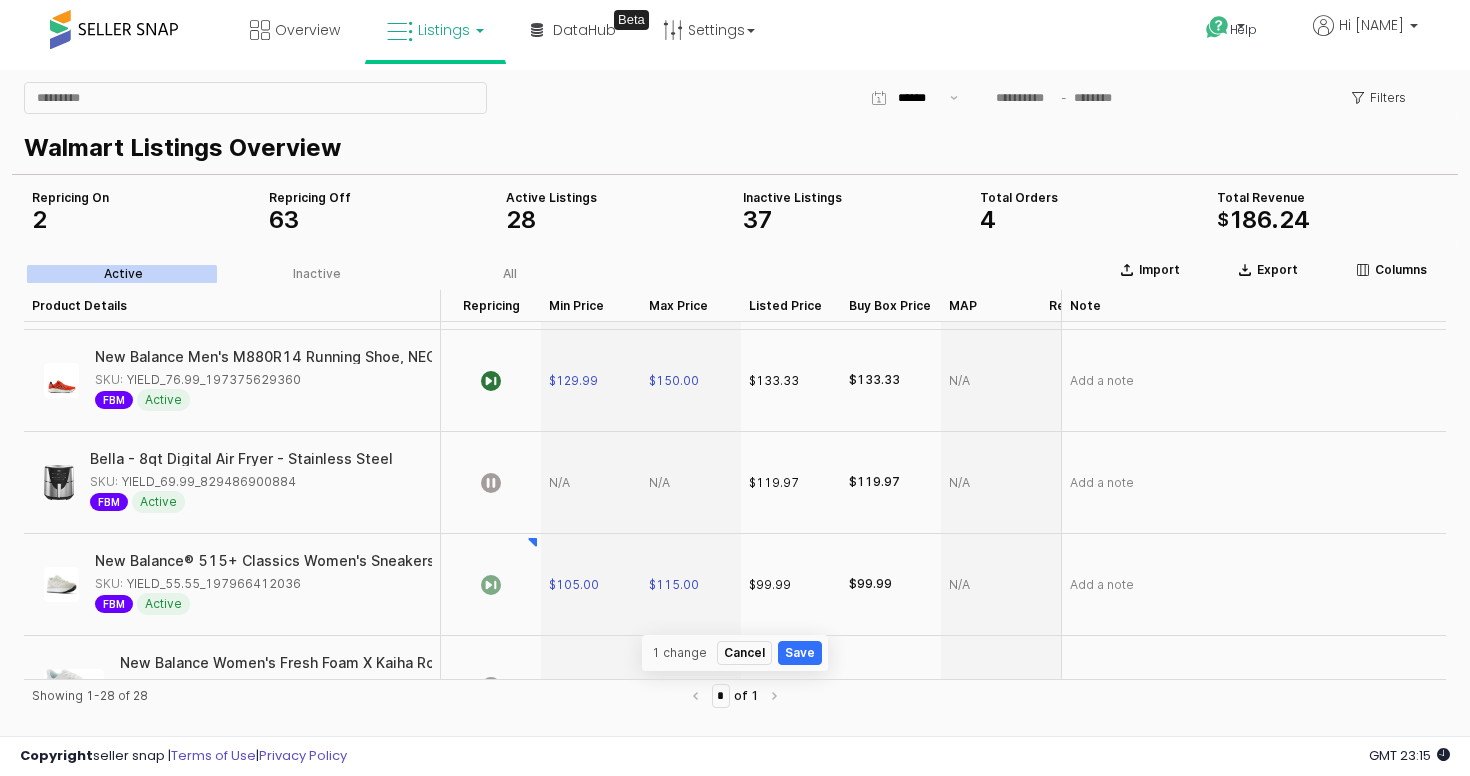 scroll, scrollTop: 185, scrollLeft: 0, axis: vertical 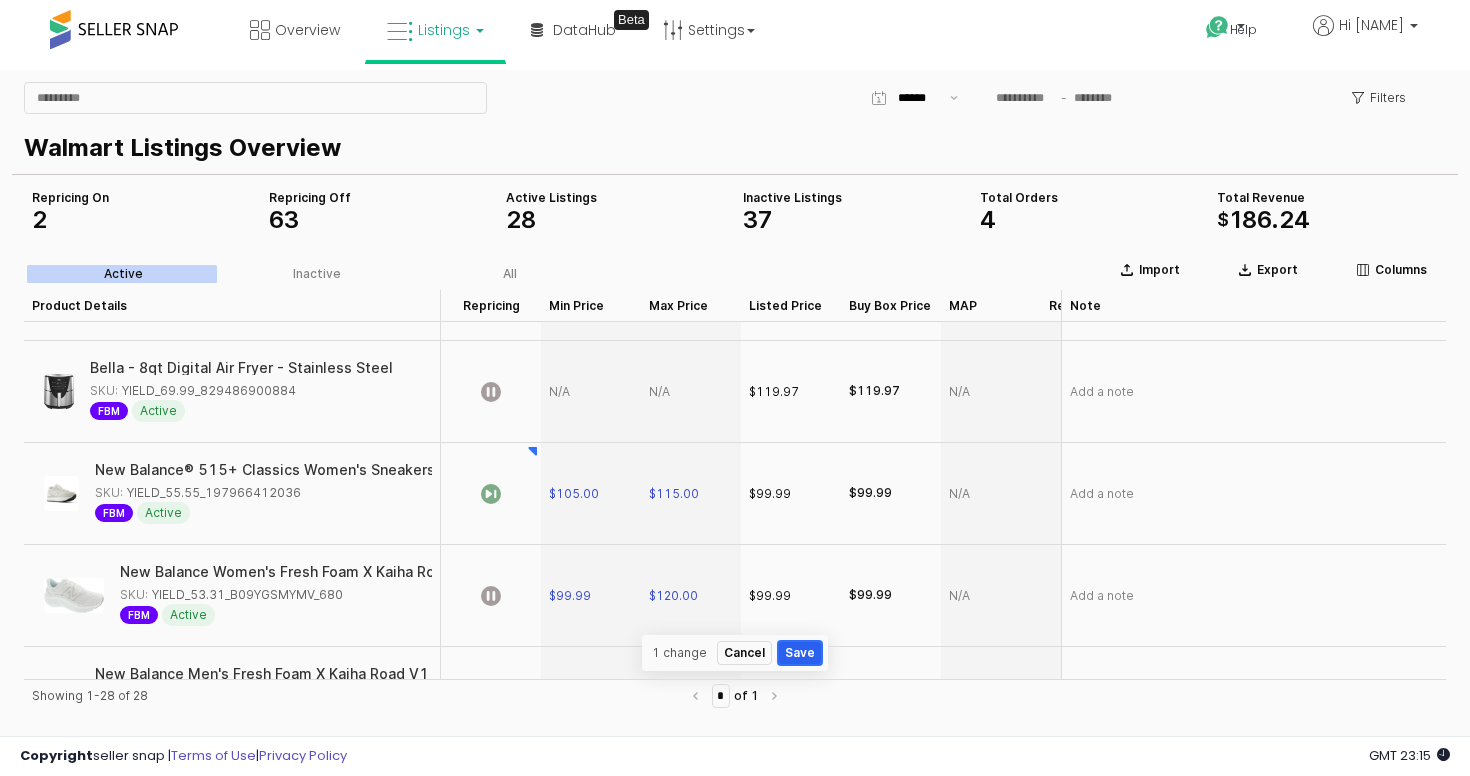 click on "Save" at bounding box center [800, 653] 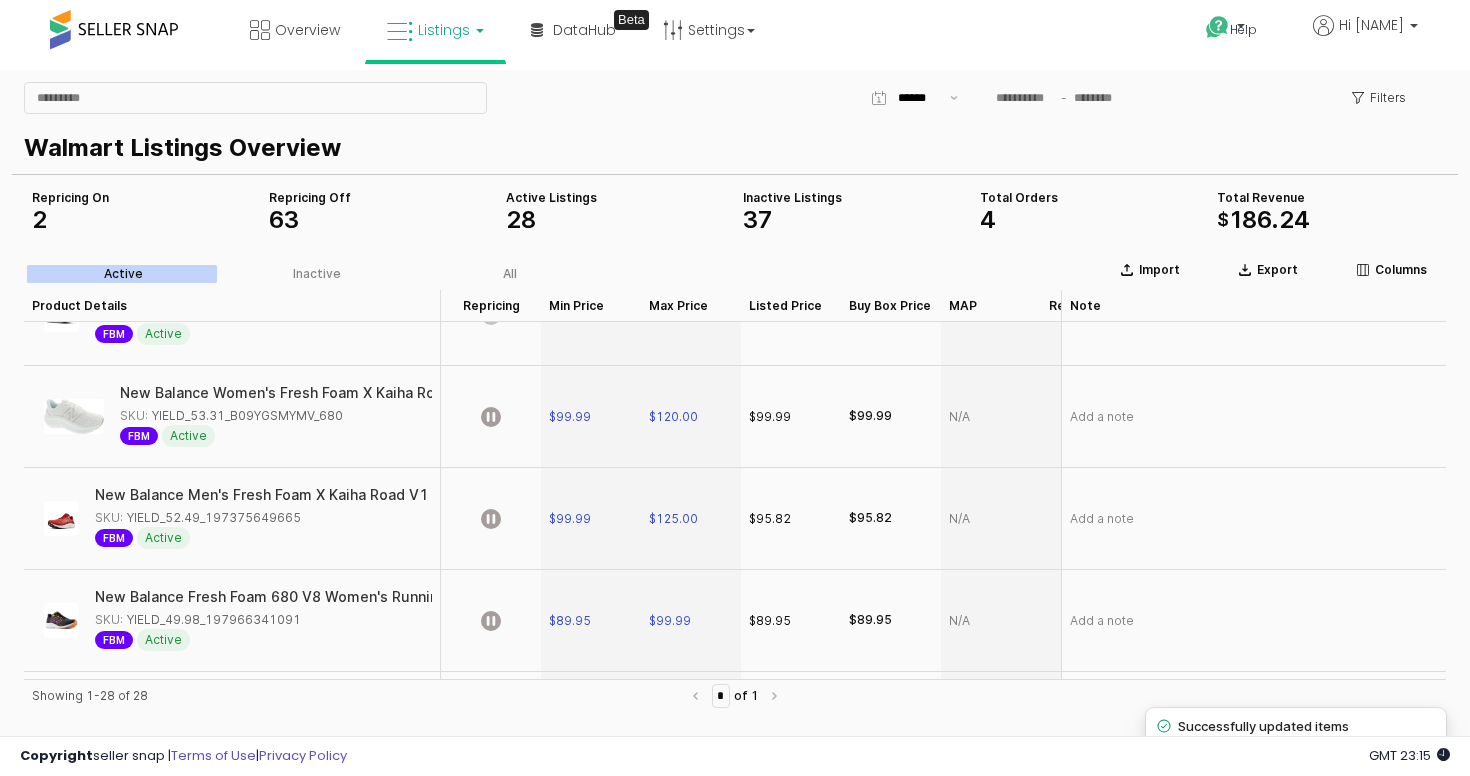 scroll, scrollTop: 365, scrollLeft: 0, axis: vertical 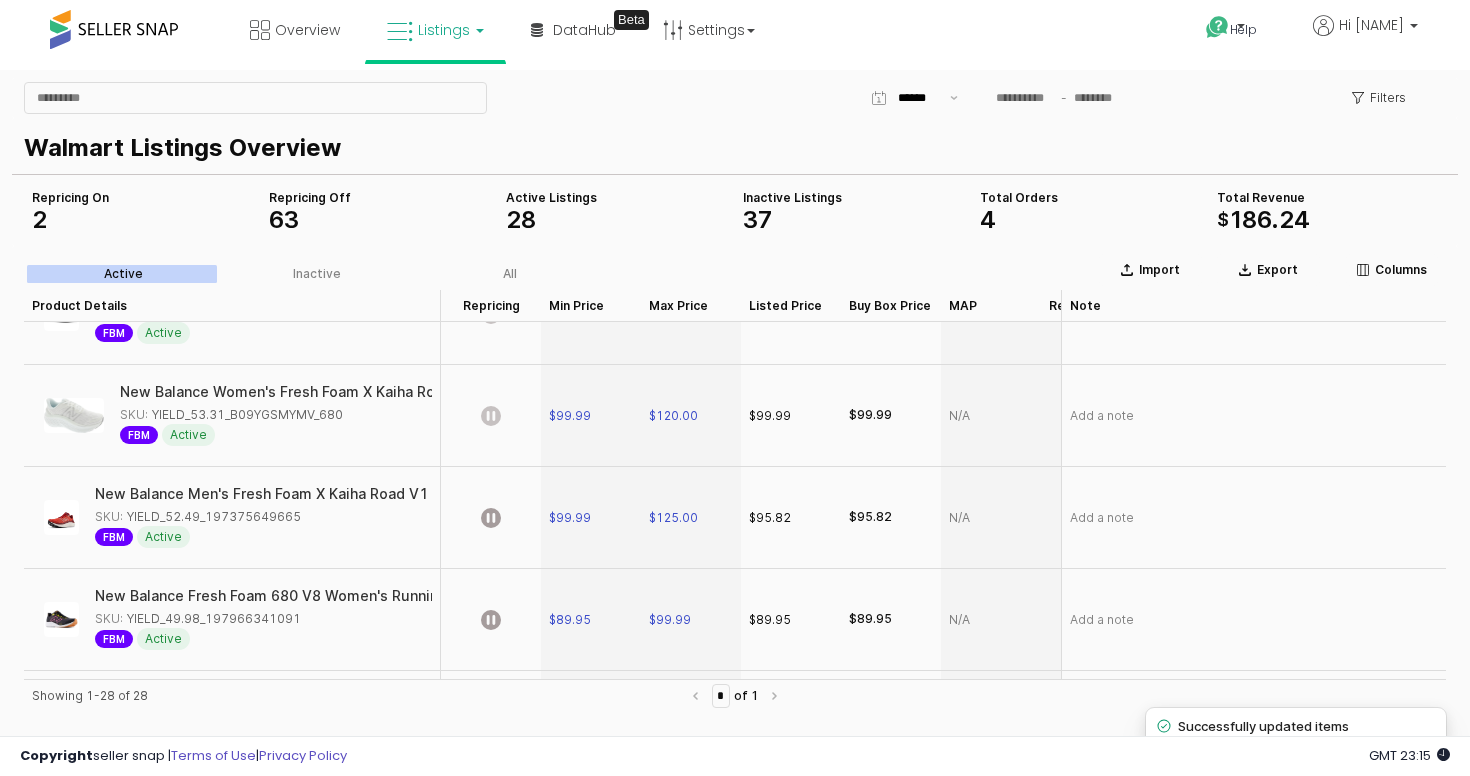 click 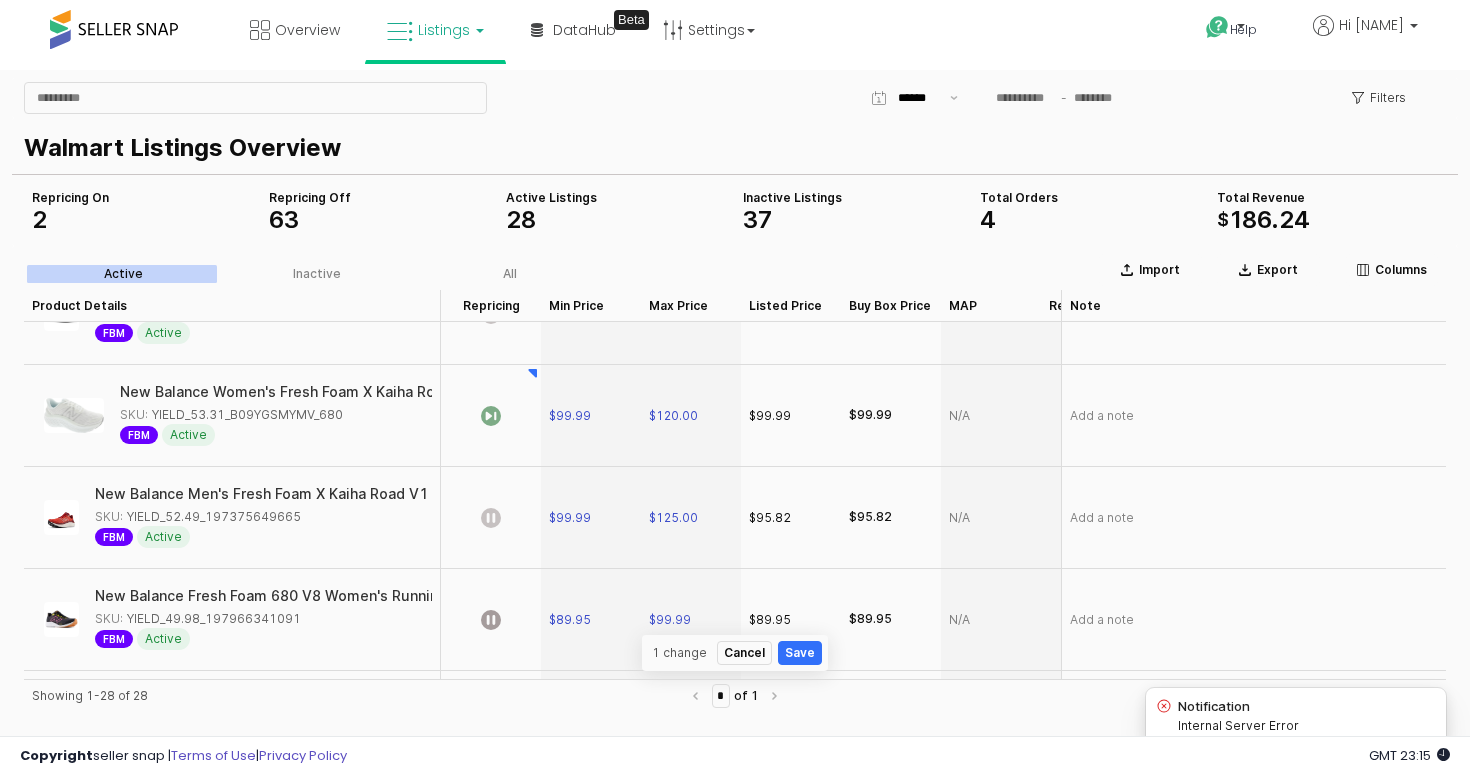 click 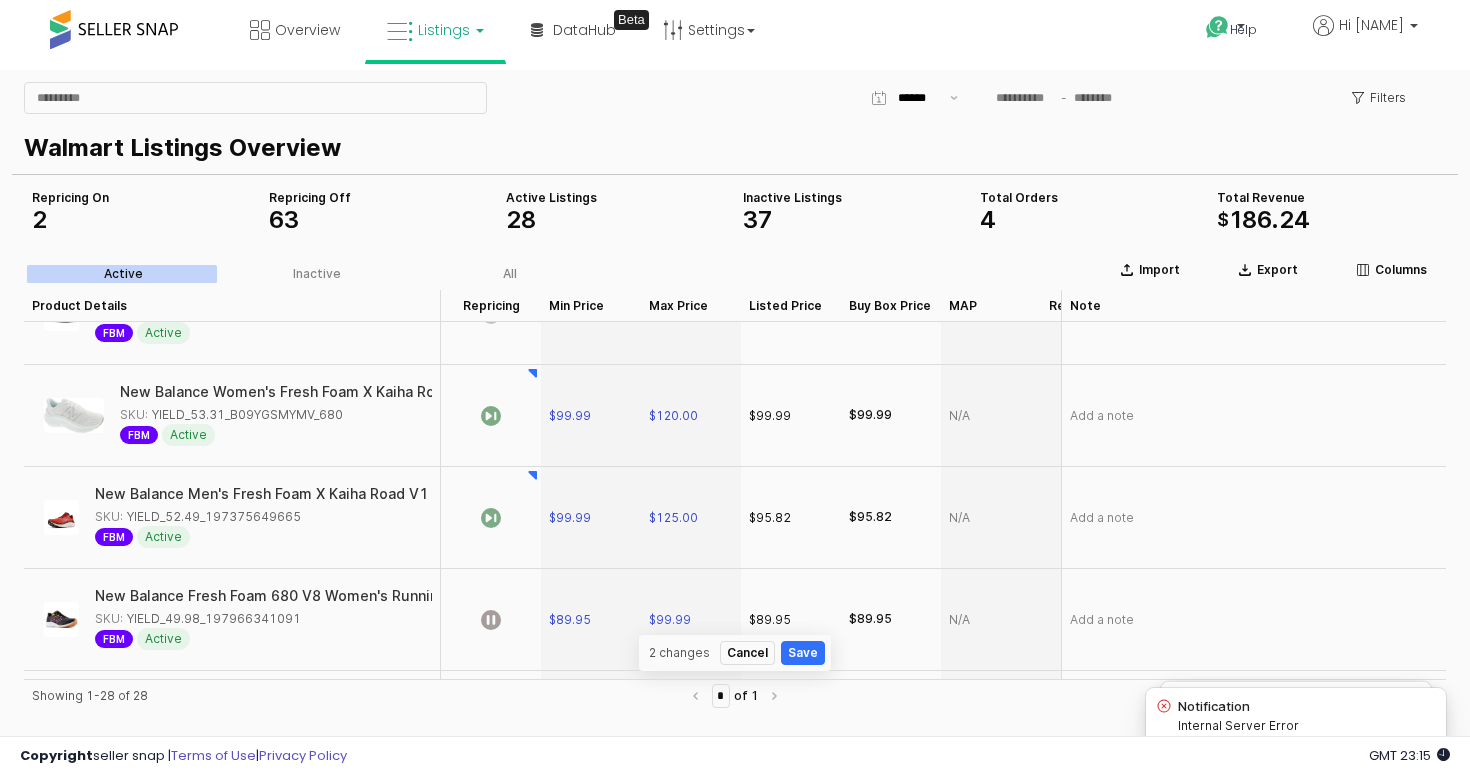 click at bounding box center [491, 620] 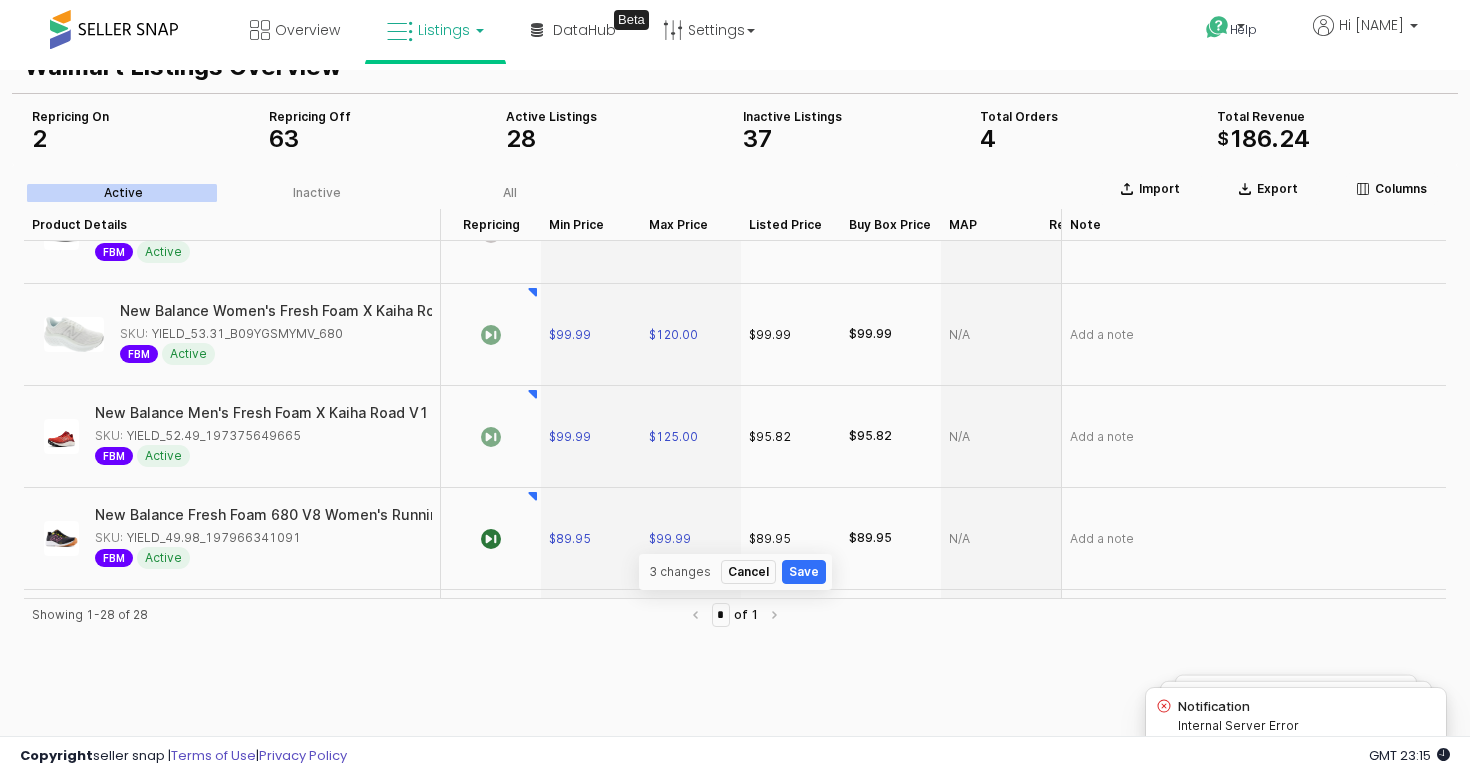 scroll, scrollTop: 219, scrollLeft: 0, axis: vertical 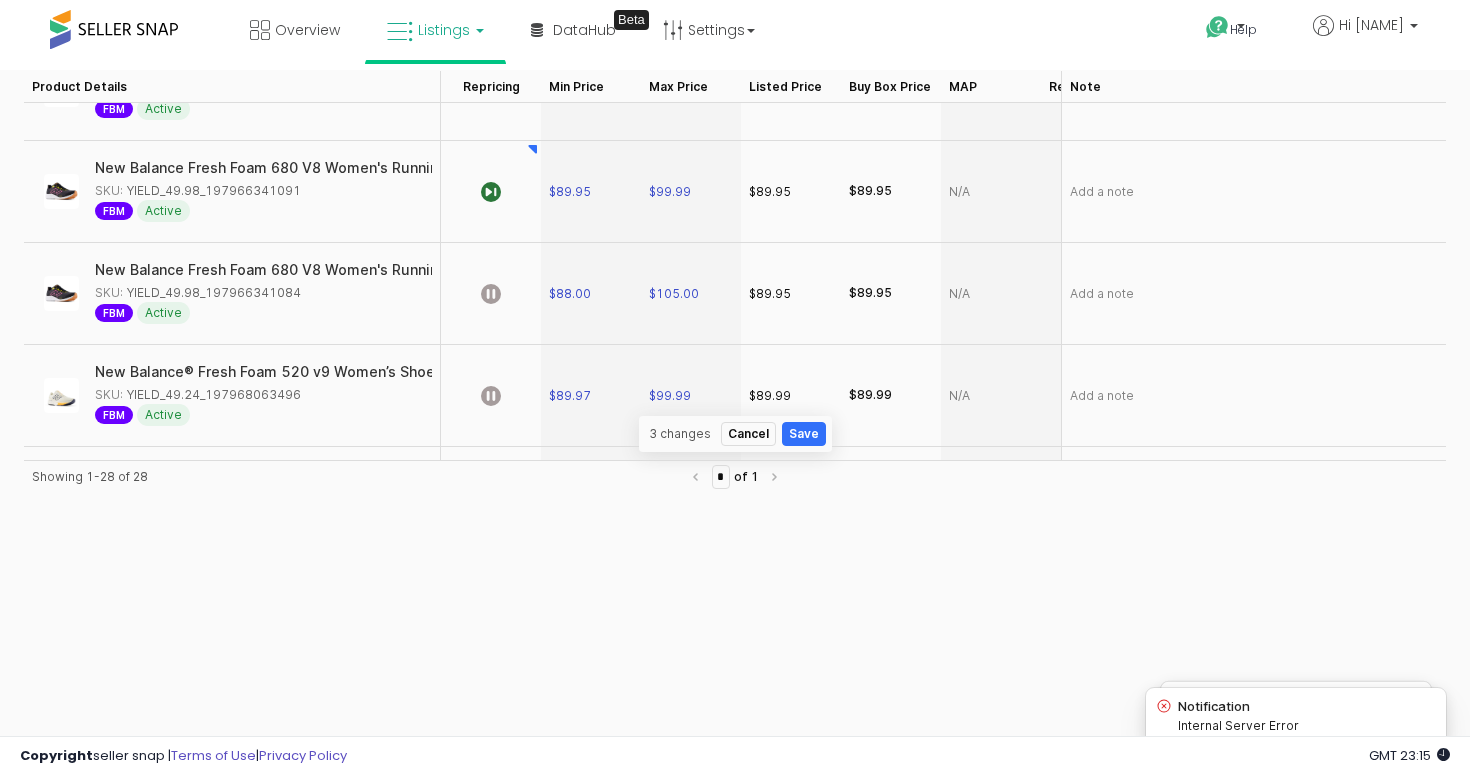 click at bounding box center (491, 294) 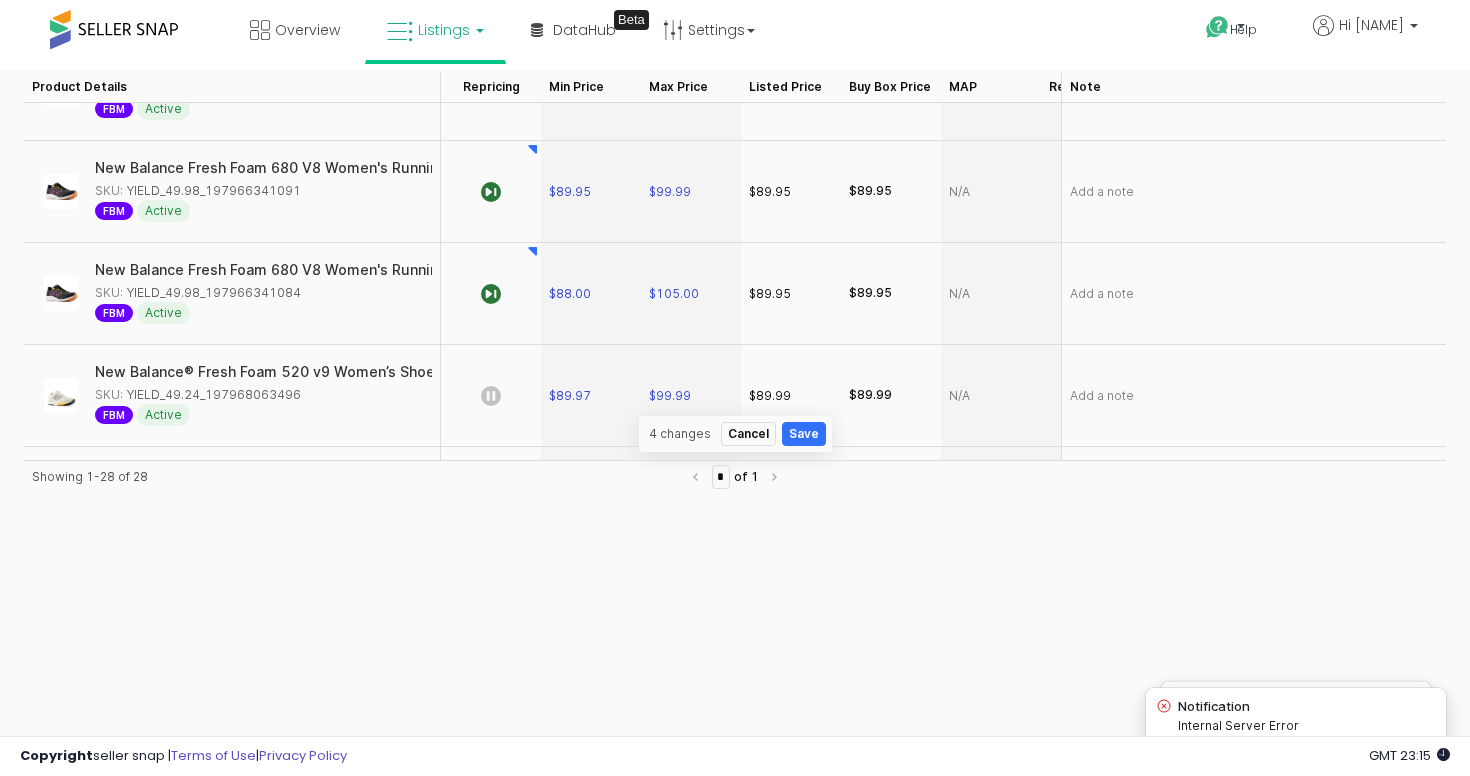 click 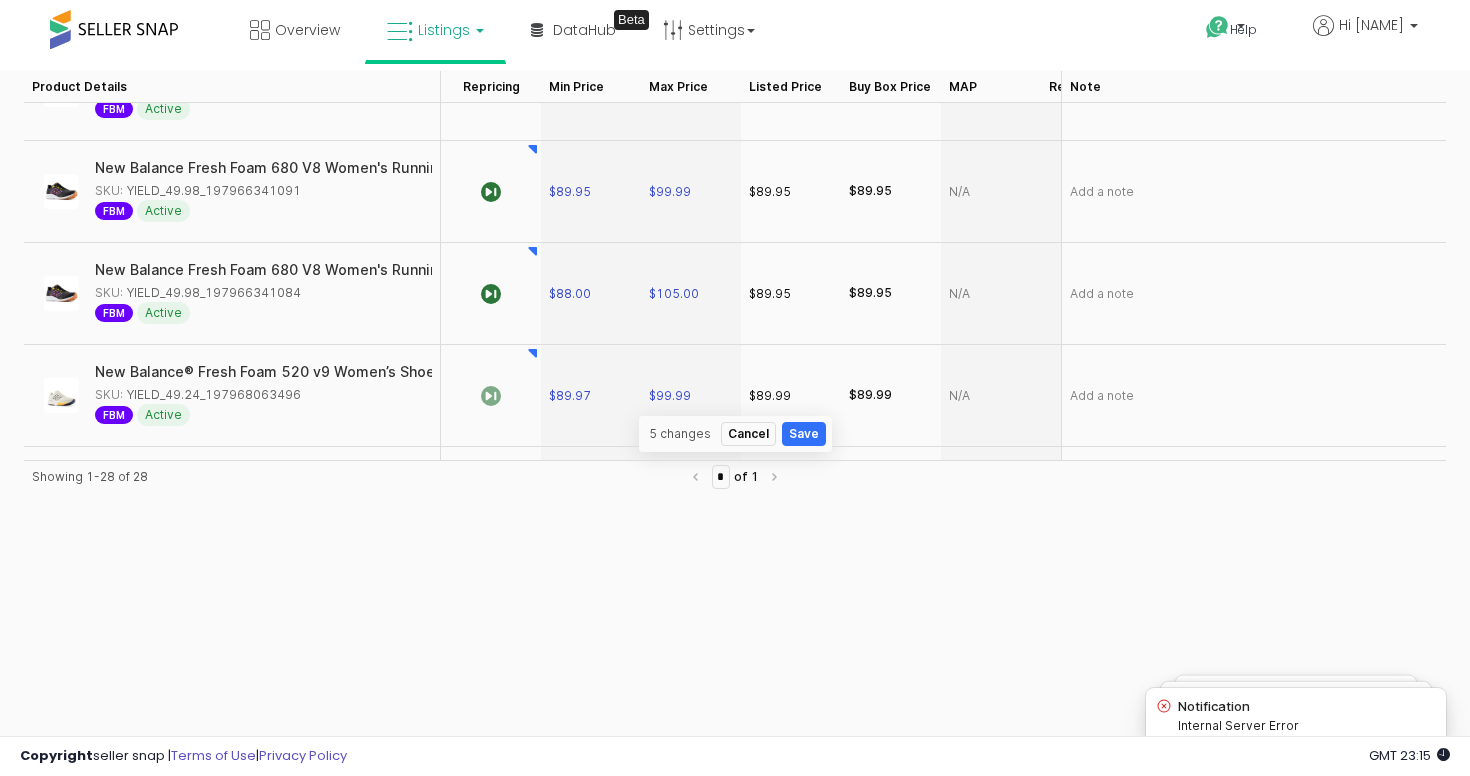 scroll, scrollTop: 719, scrollLeft: 0, axis: vertical 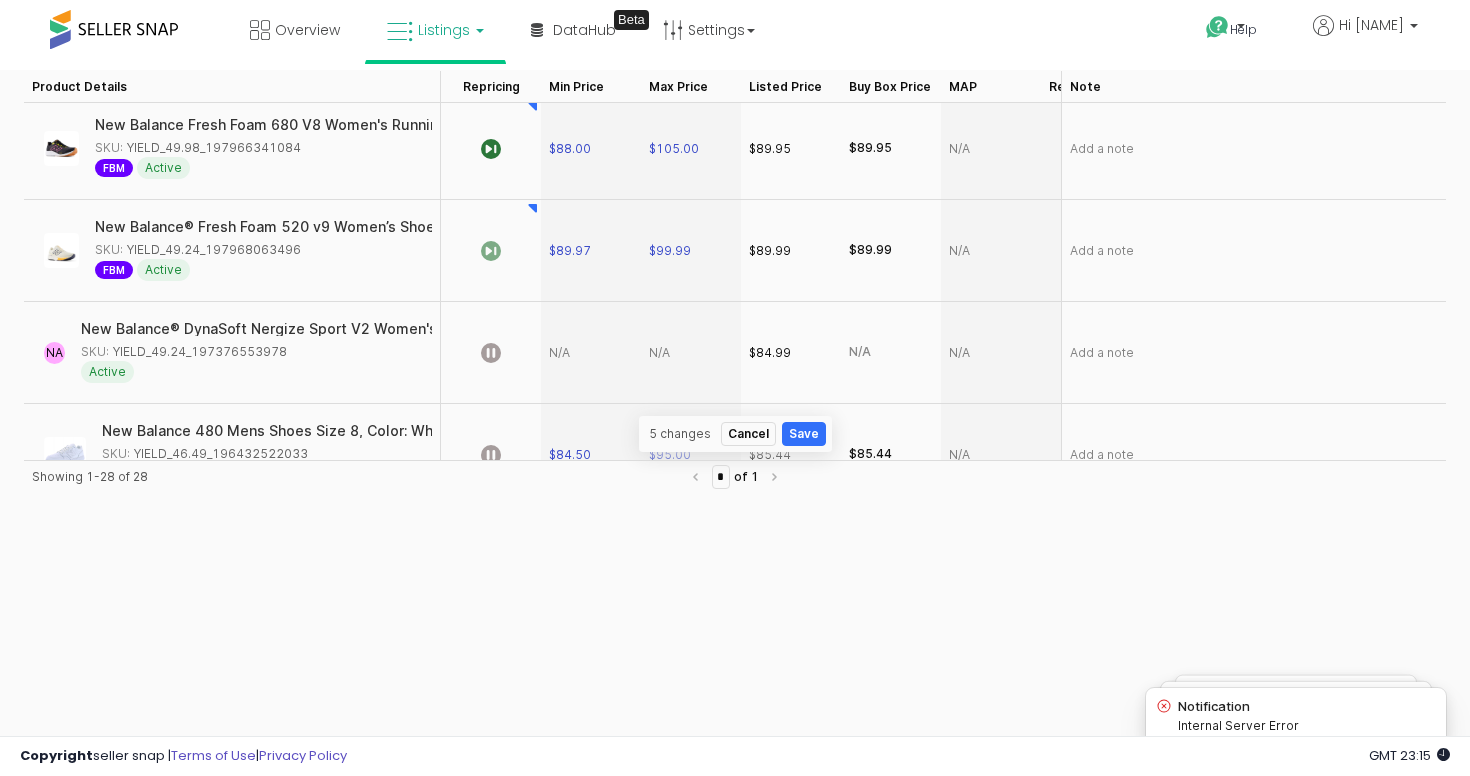 click at bounding box center [491, 353] 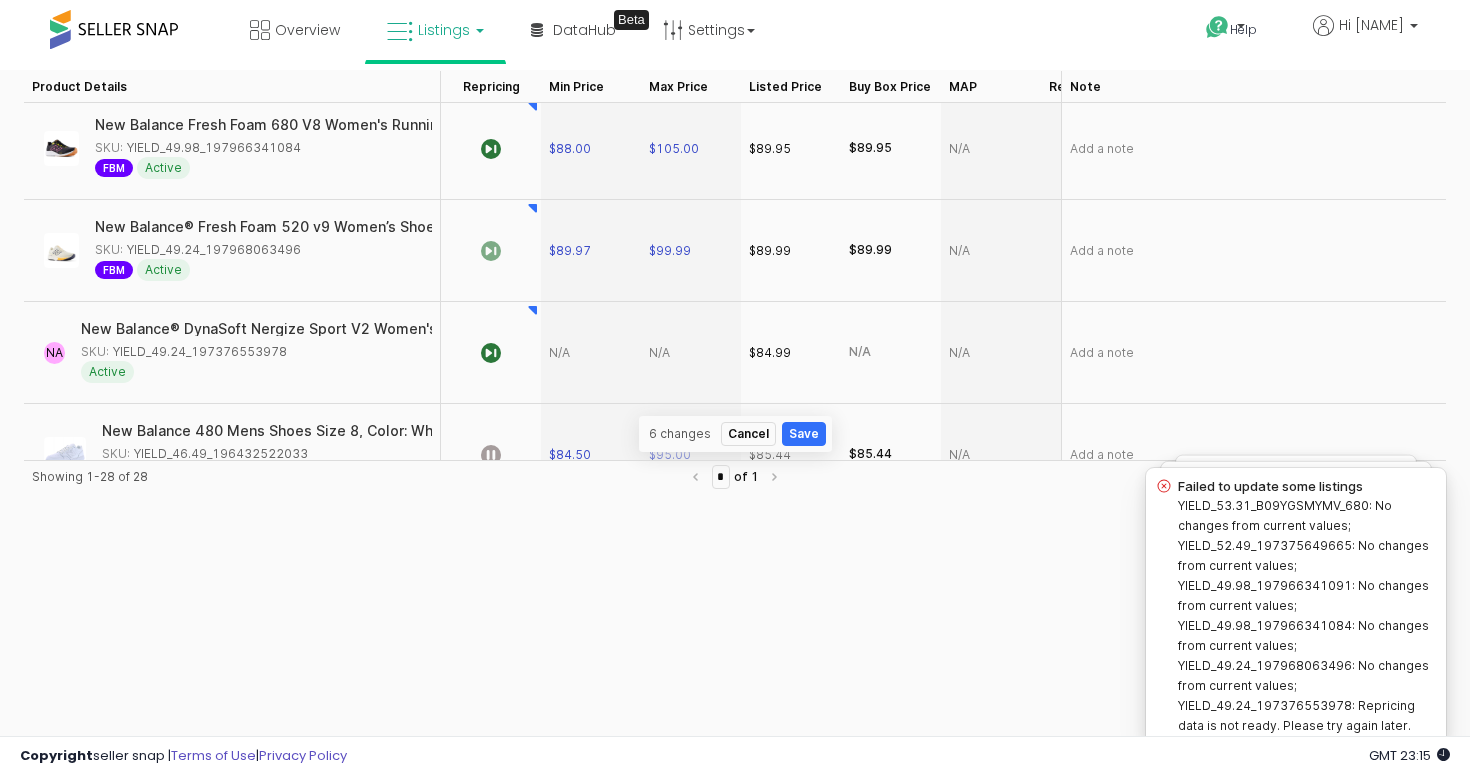 scroll, scrollTop: 812, scrollLeft: 0, axis: vertical 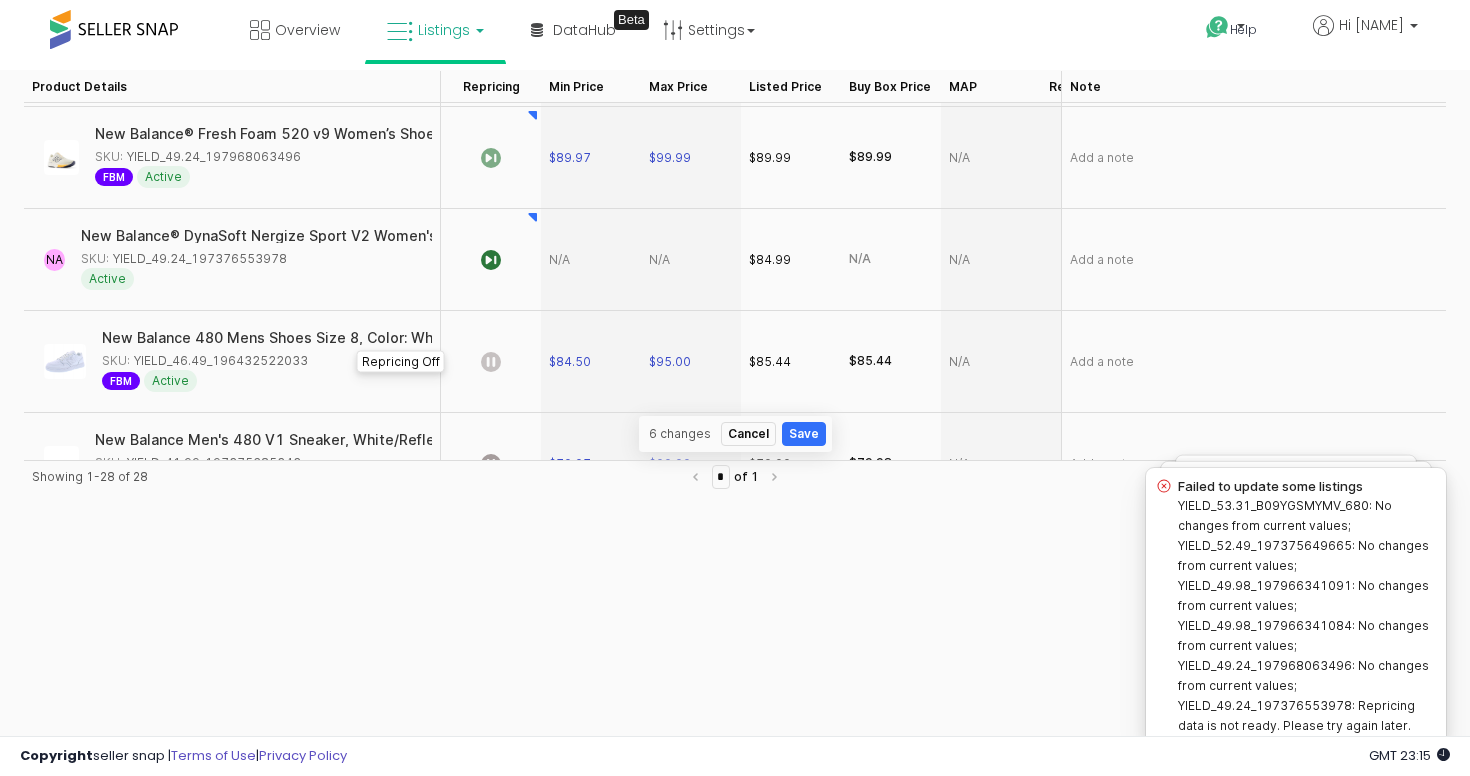 click 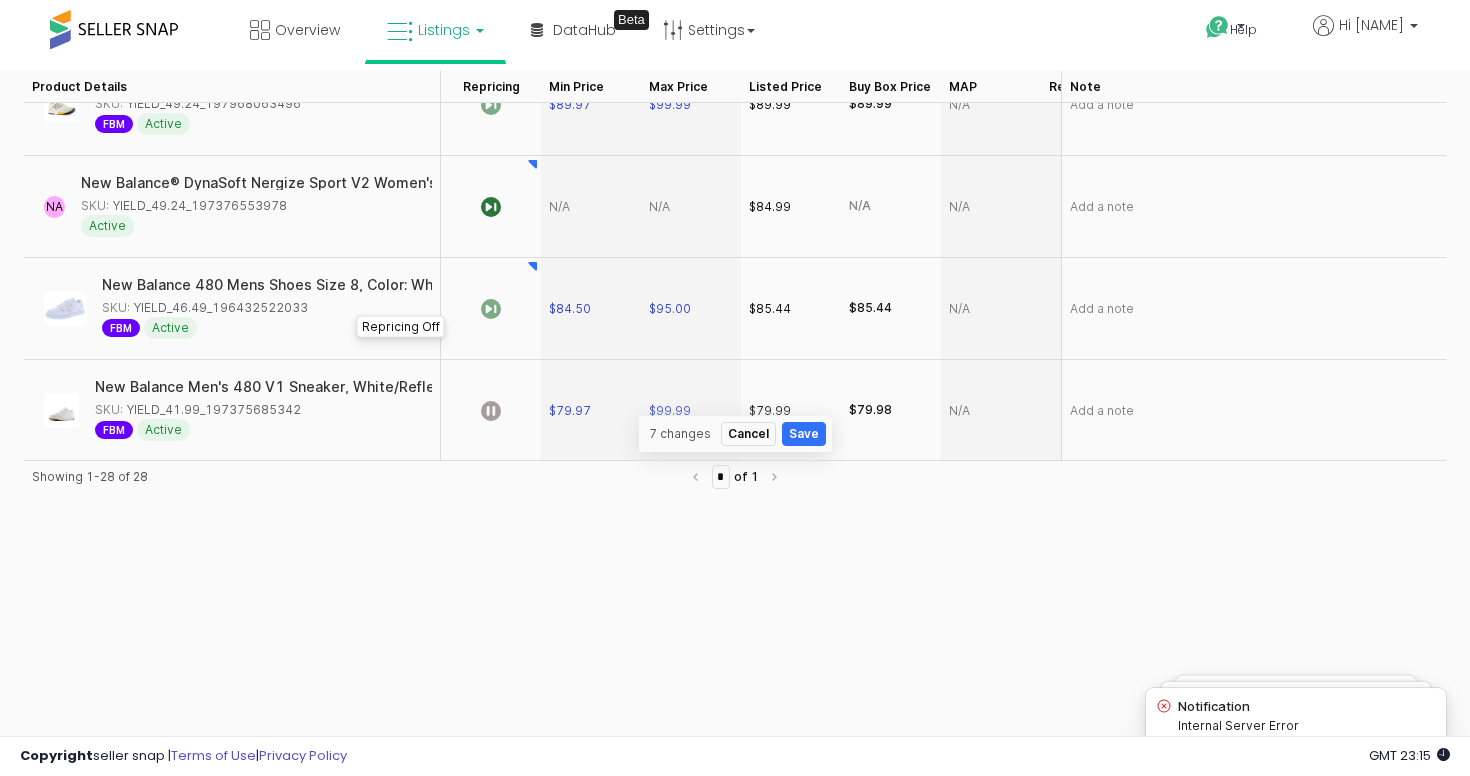 scroll, scrollTop: 868, scrollLeft: 0, axis: vertical 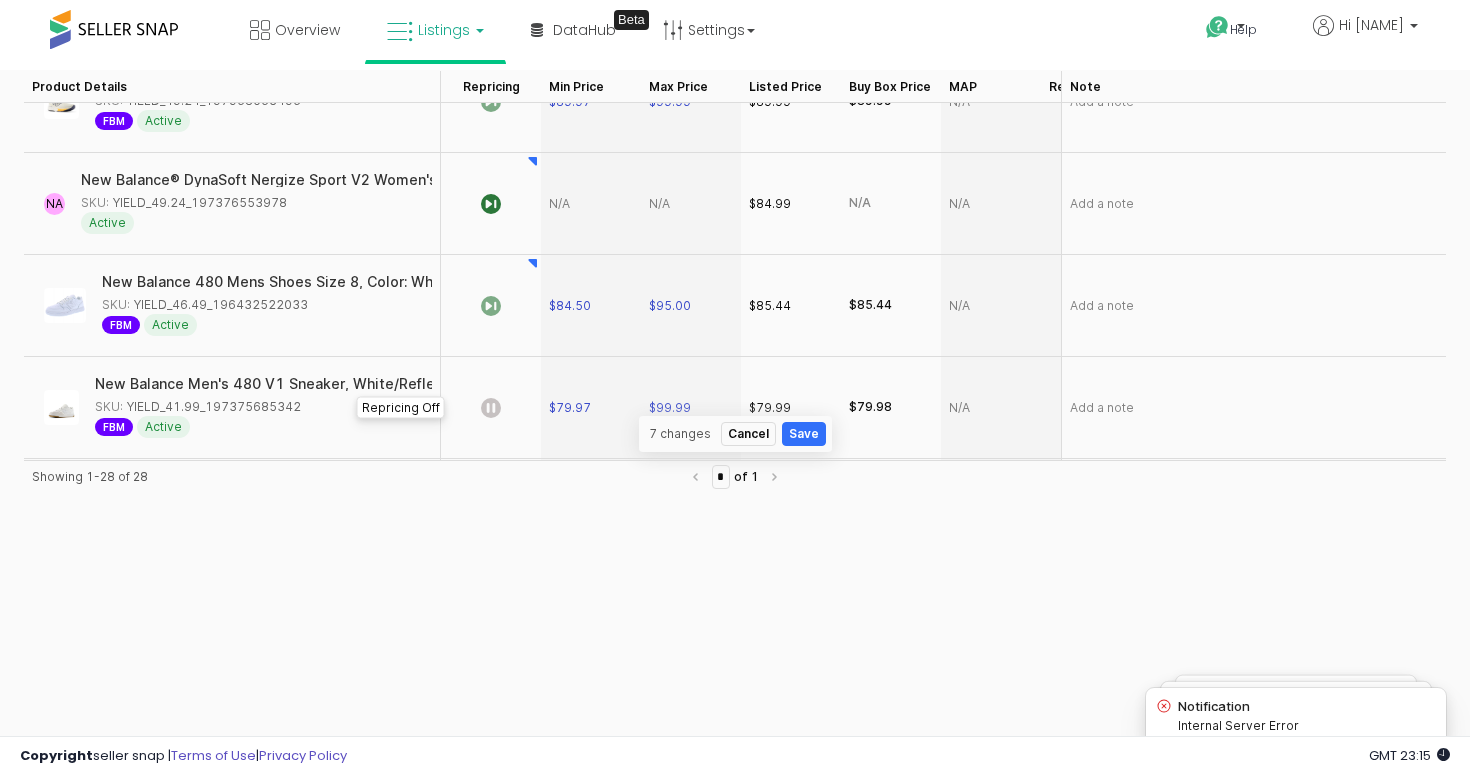 click 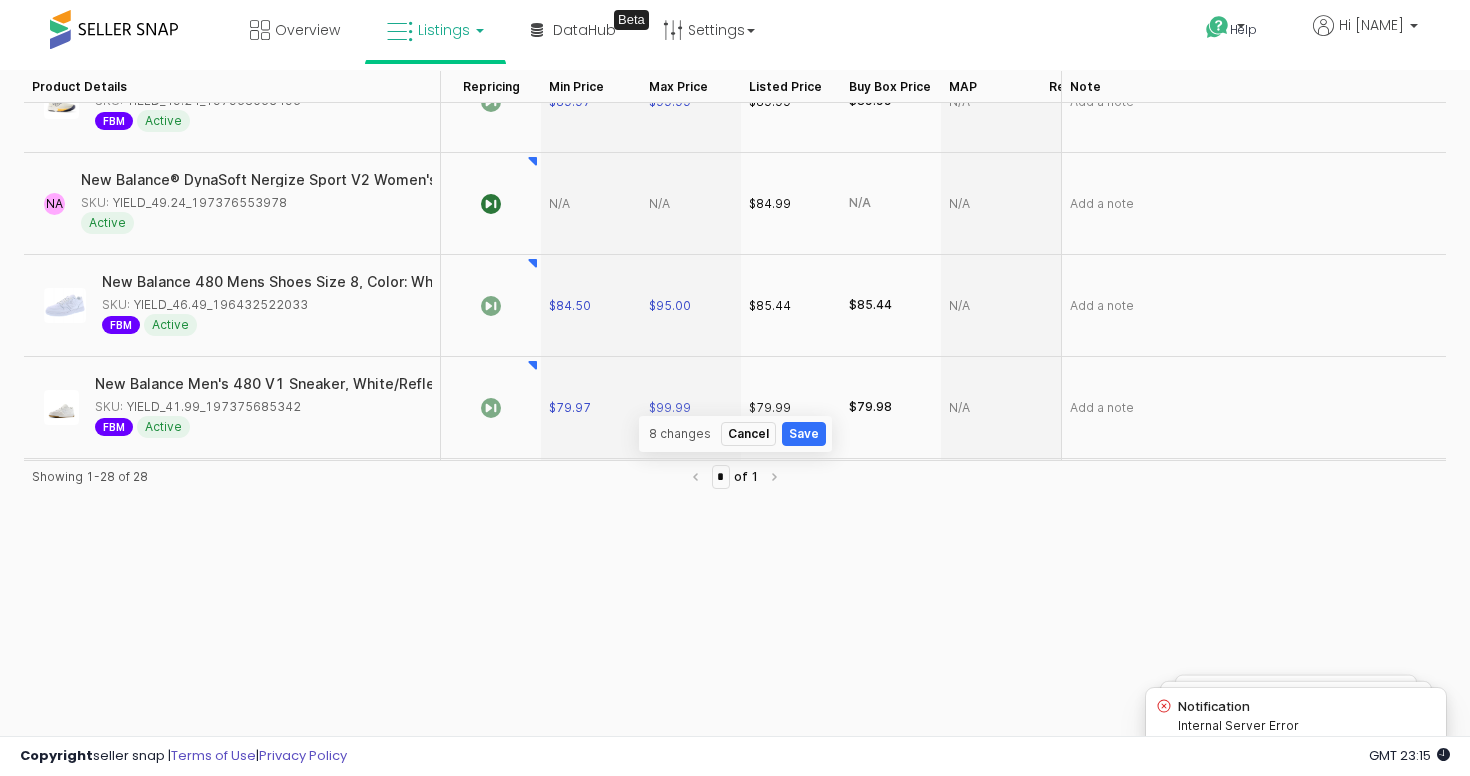 scroll, scrollTop: 1121, scrollLeft: 0, axis: vertical 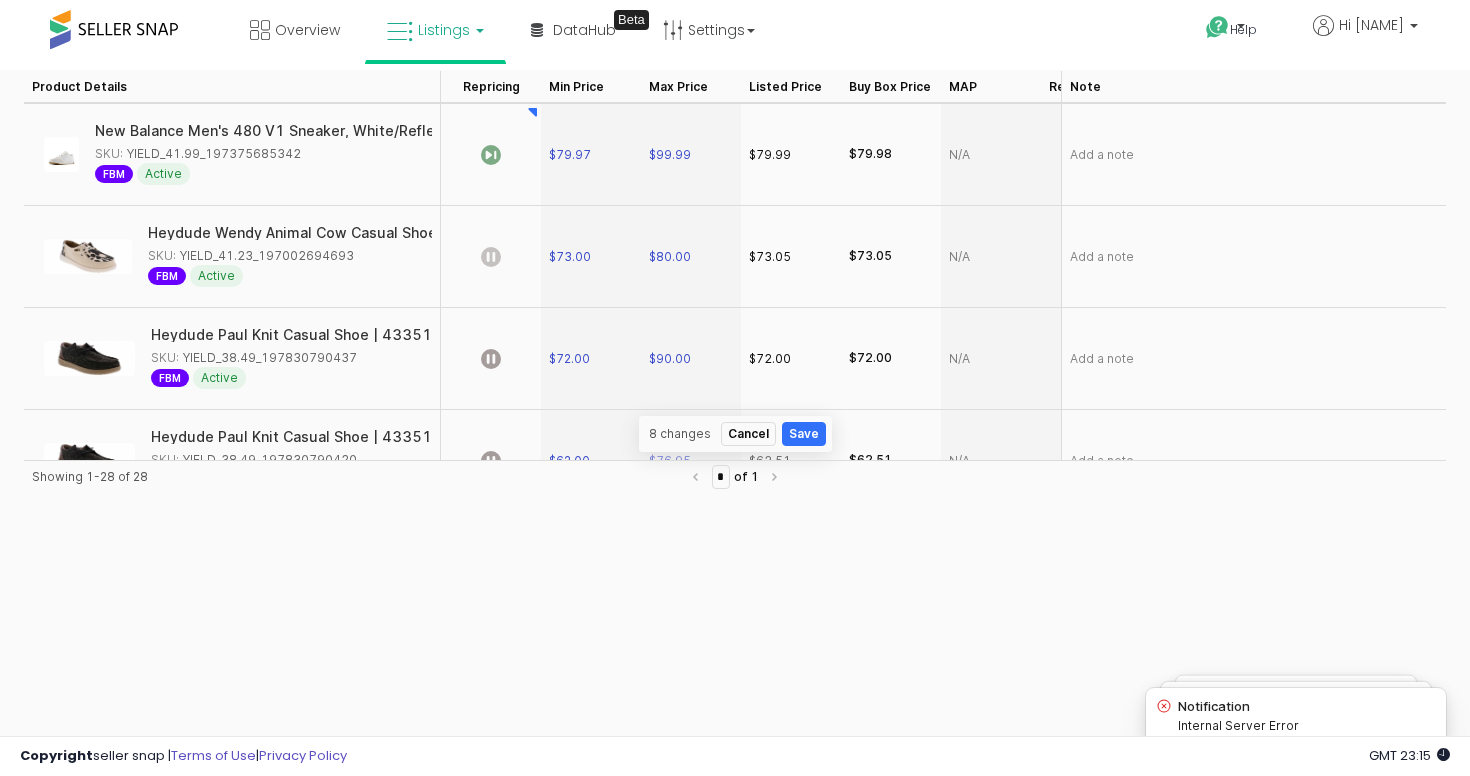 click 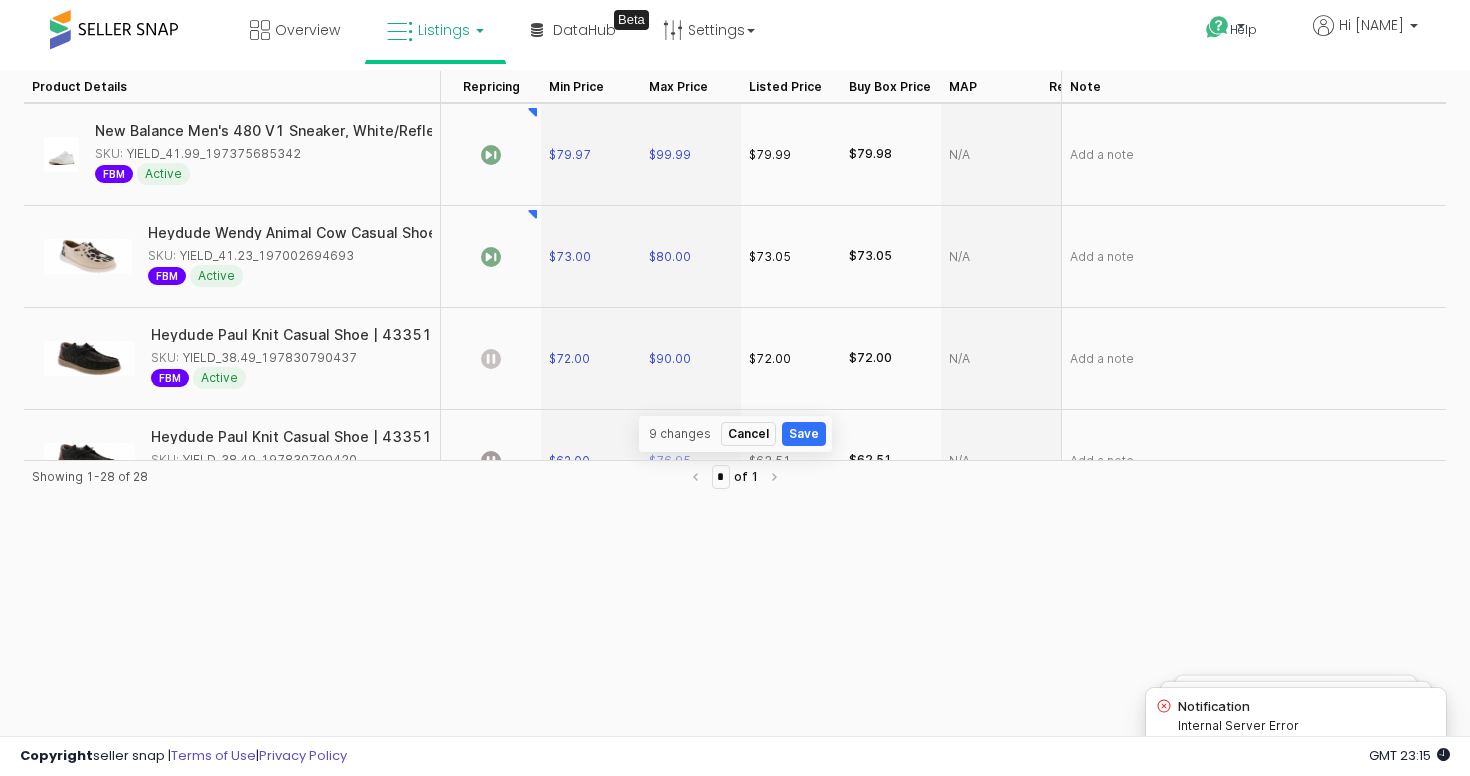 click 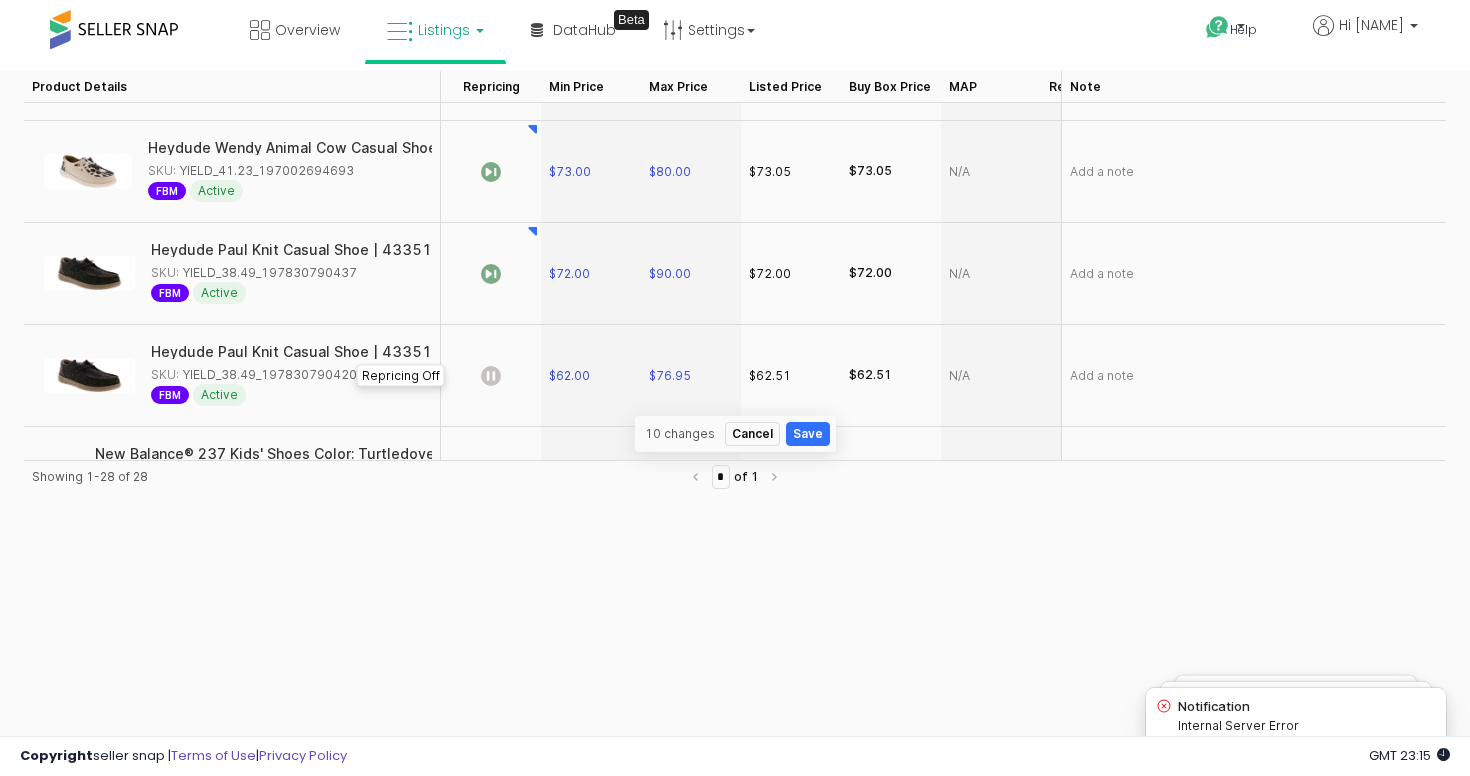 click 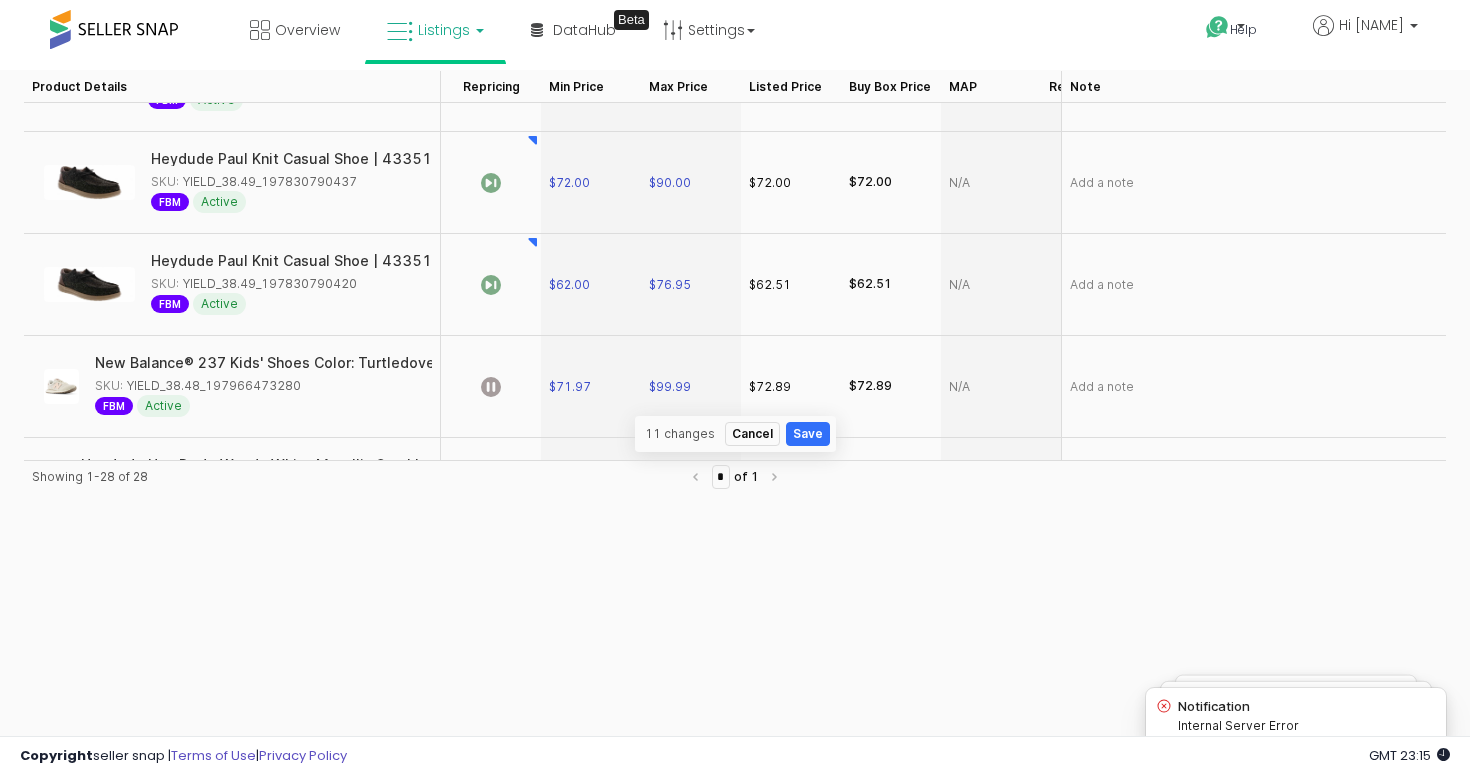 scroll, scrollTop: 1298, scrollLeft: 0, axis: vertical 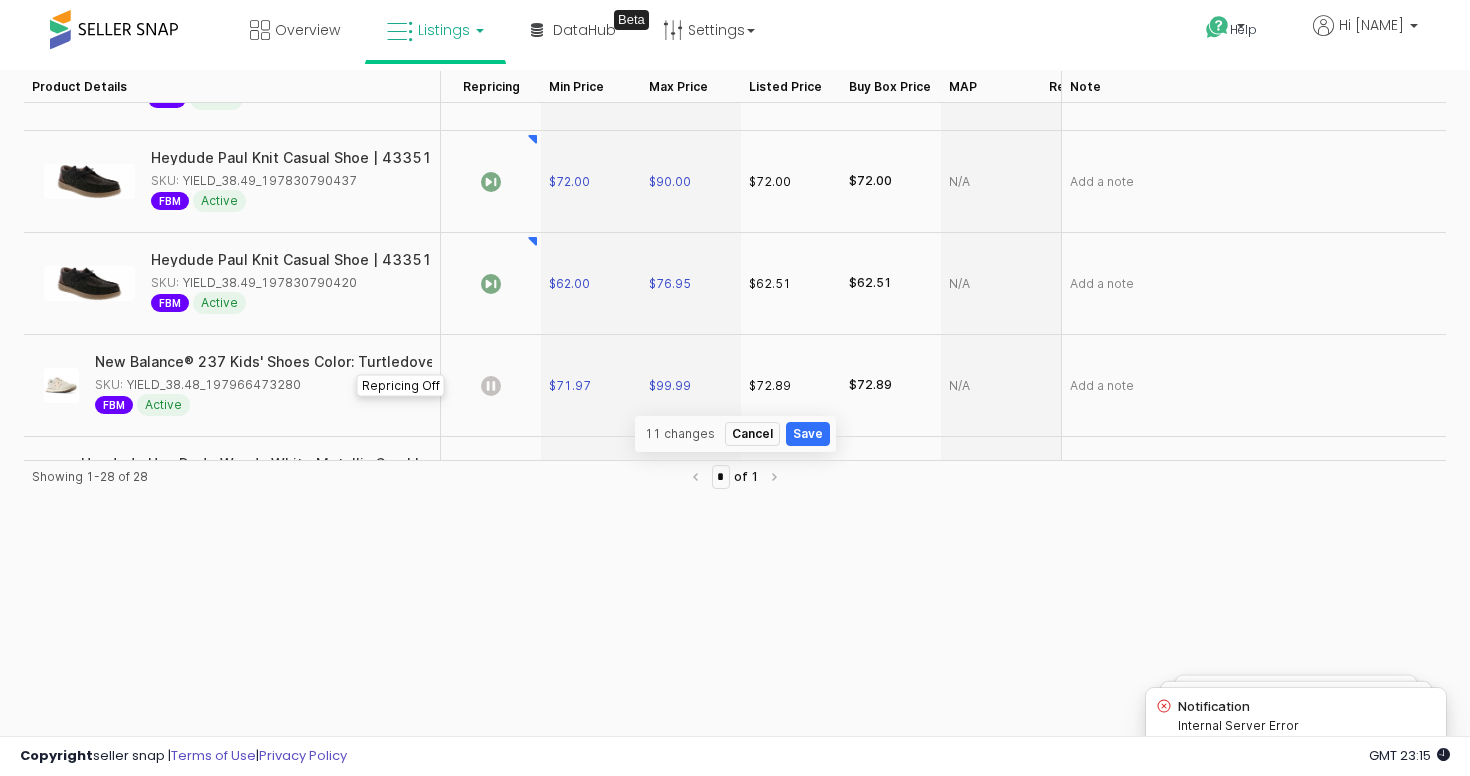 click 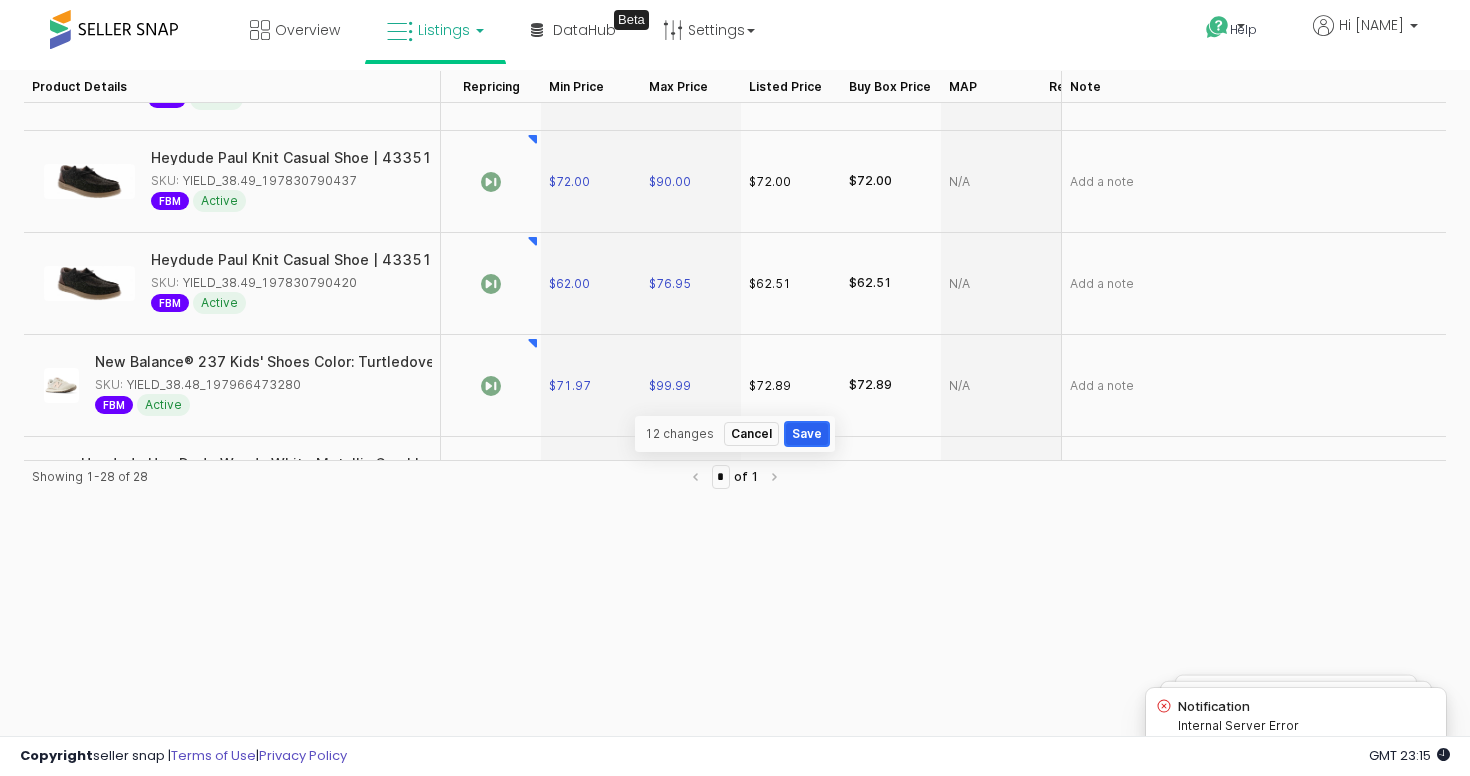 click on "Save" at bounding box center (807, 434) 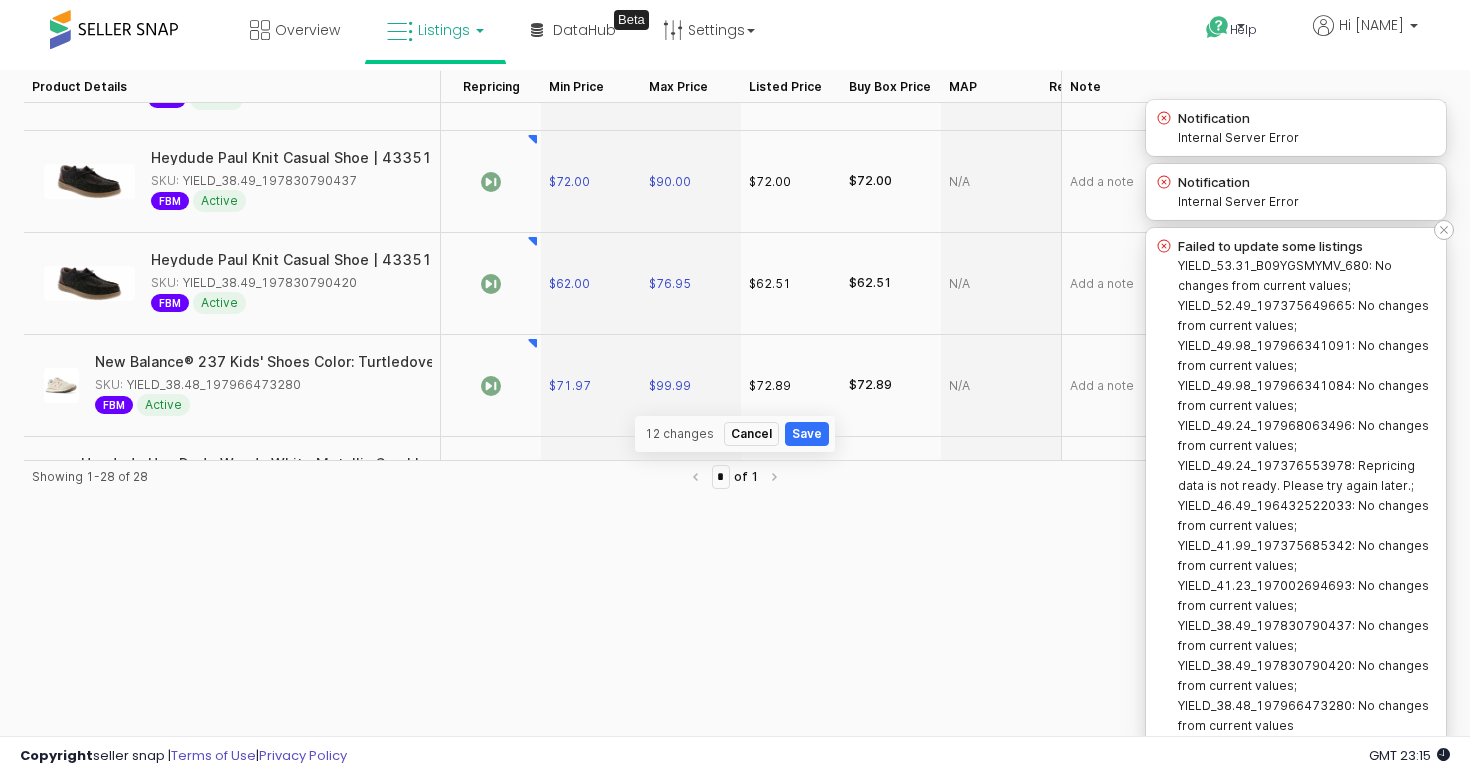click 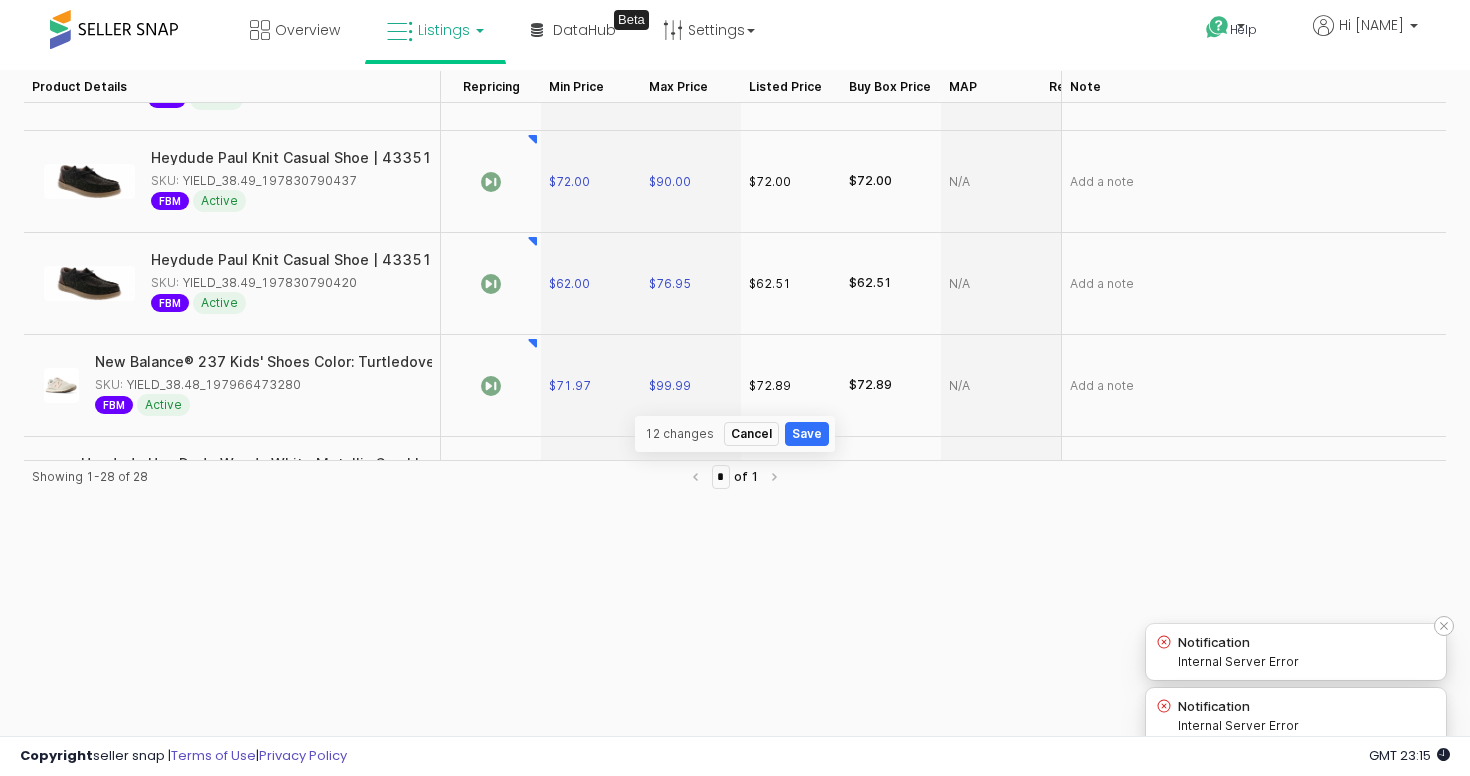 click 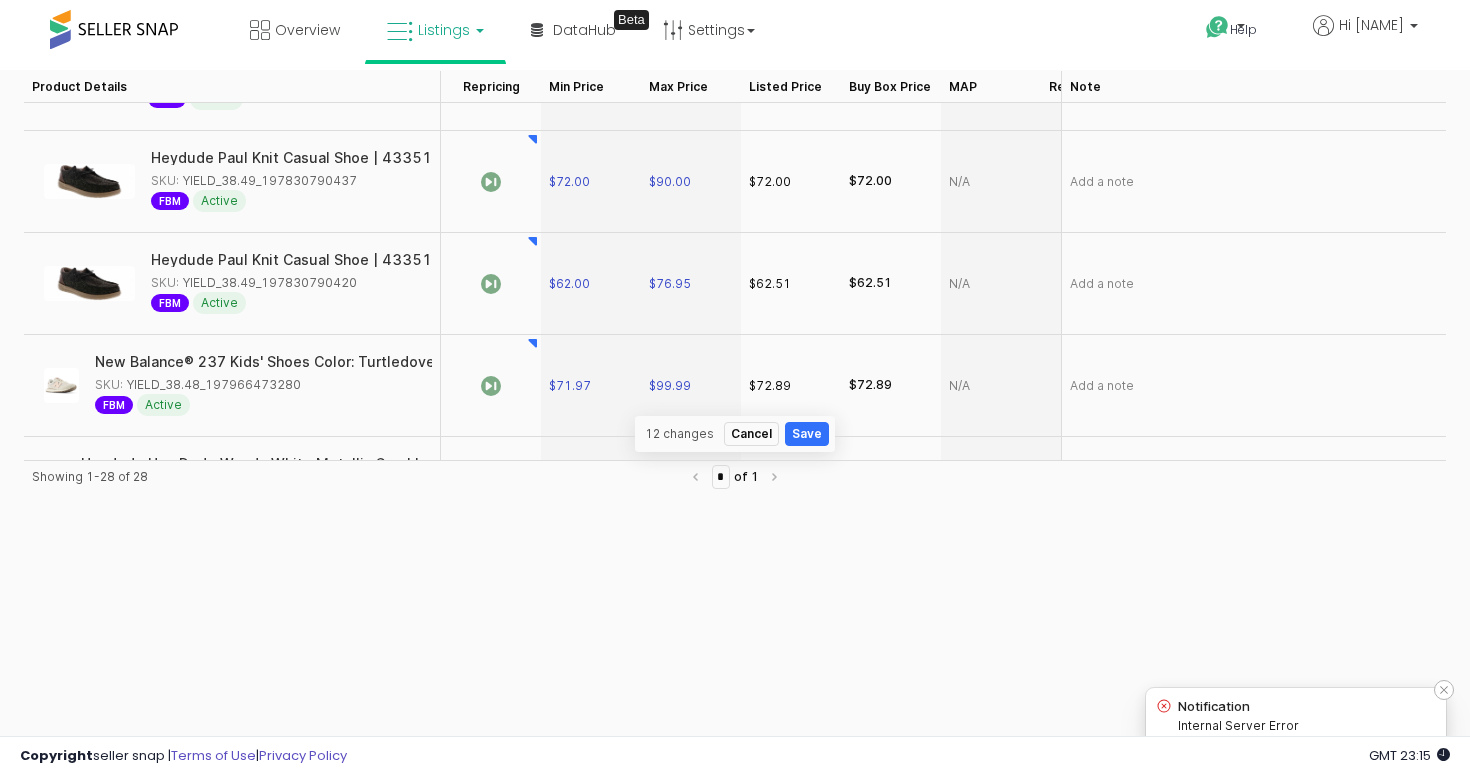 click 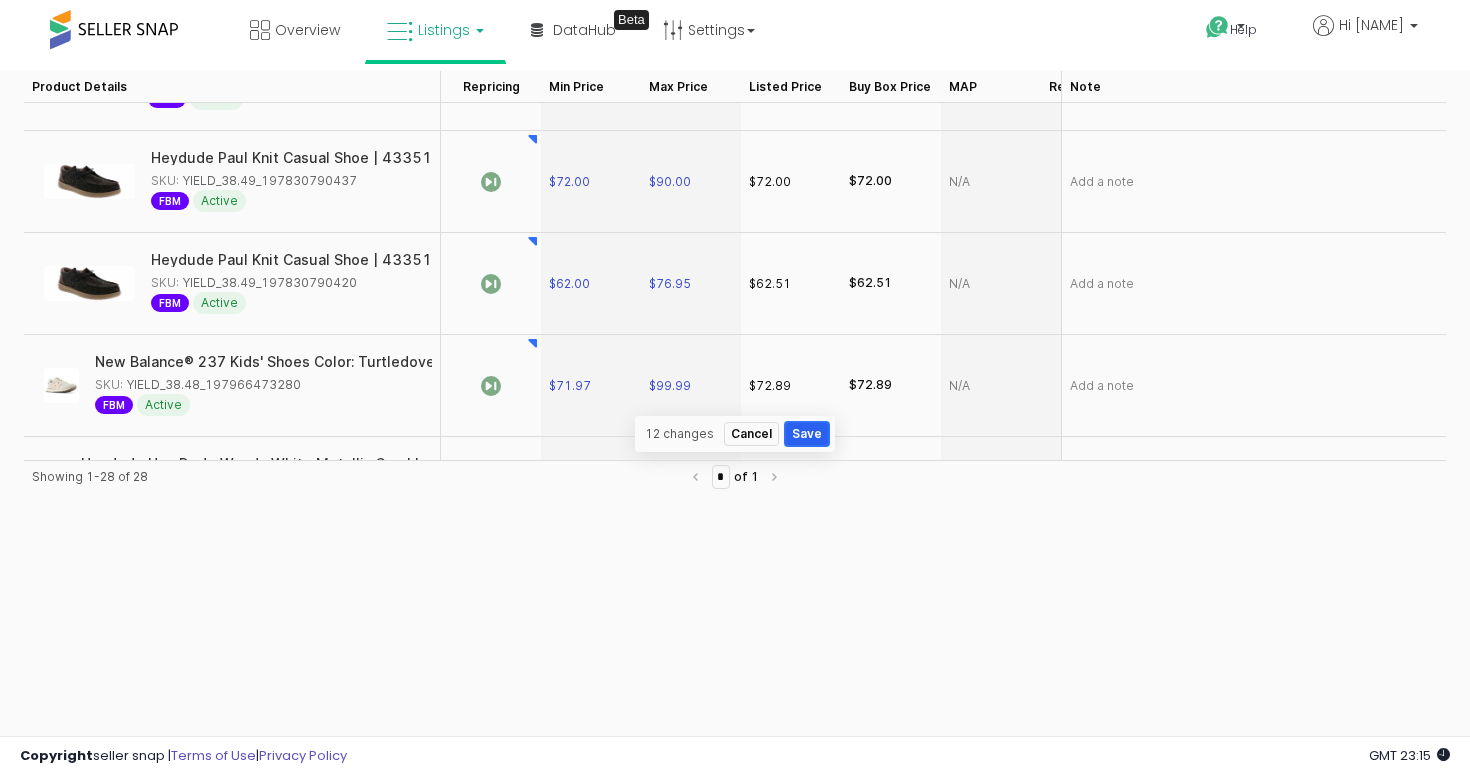 click on "Save" at bounding box center (807, 434) 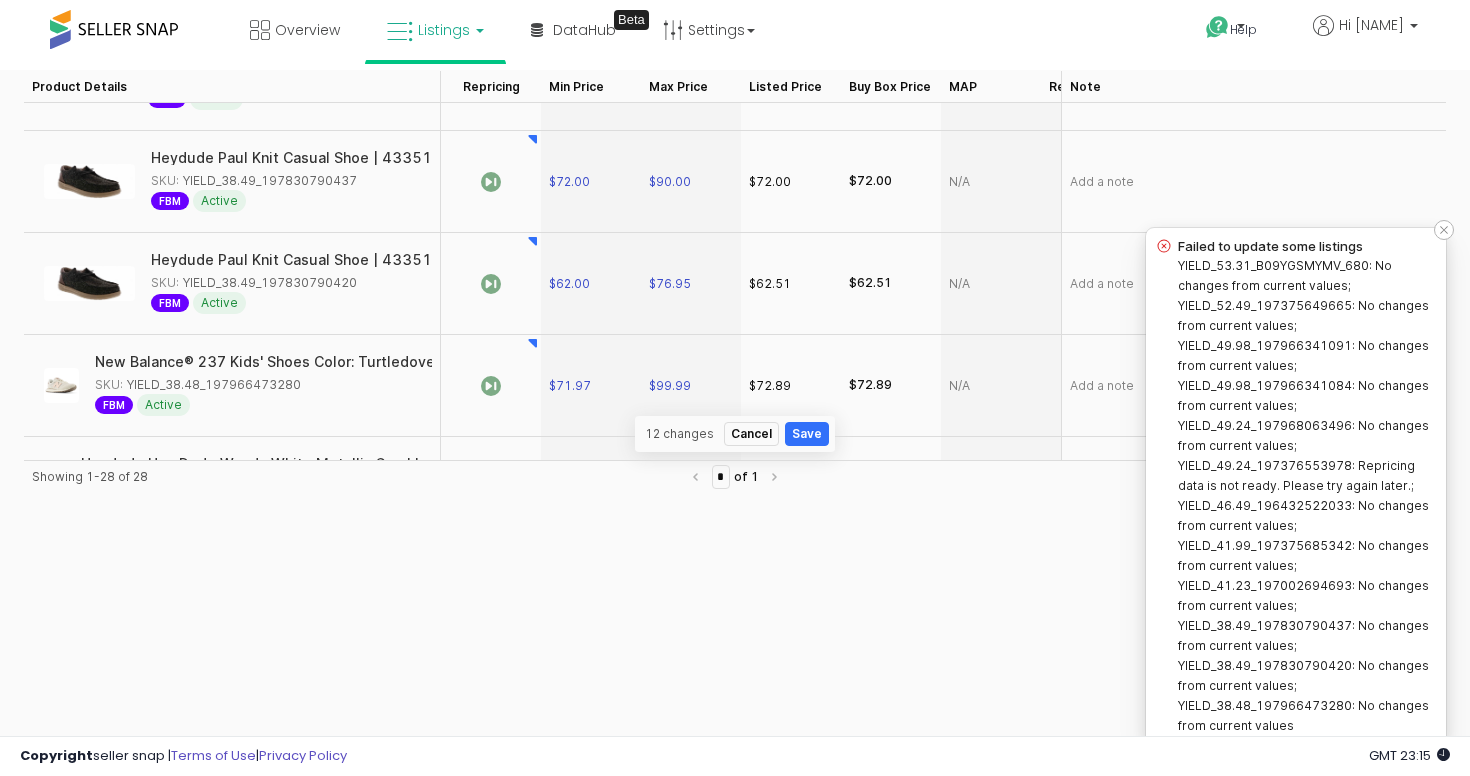 click 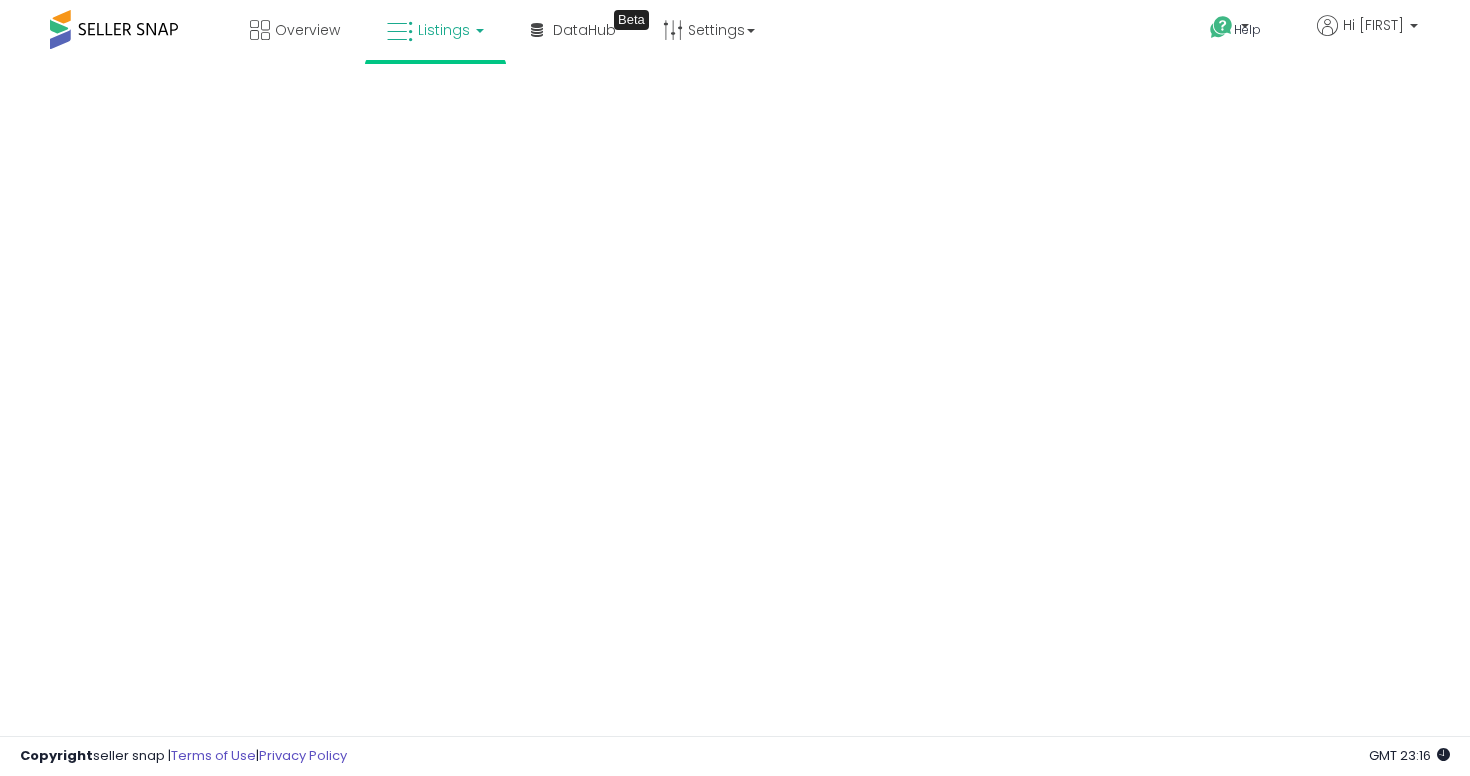 scroll, scrollTop: 0, scrollLeft: 0, axis: both 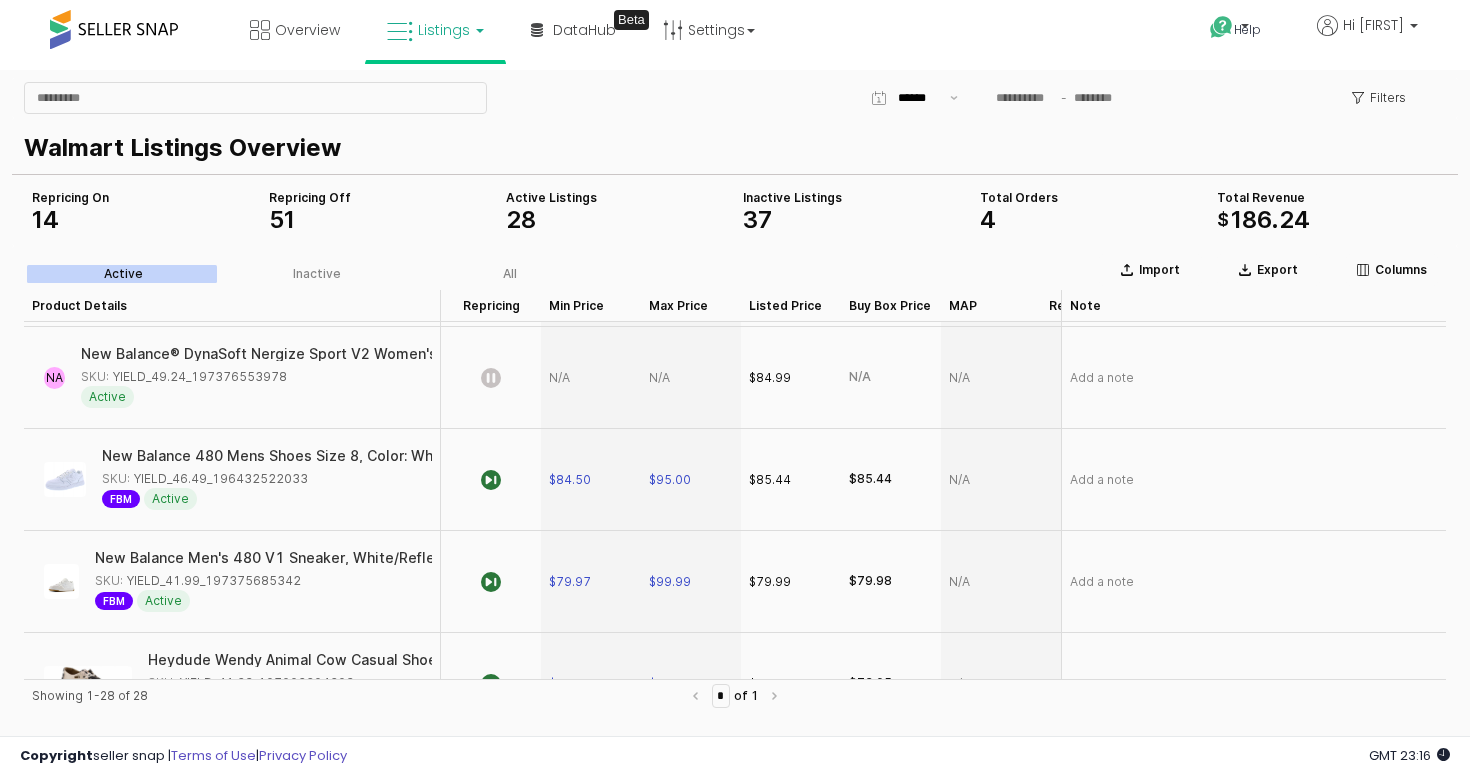 click 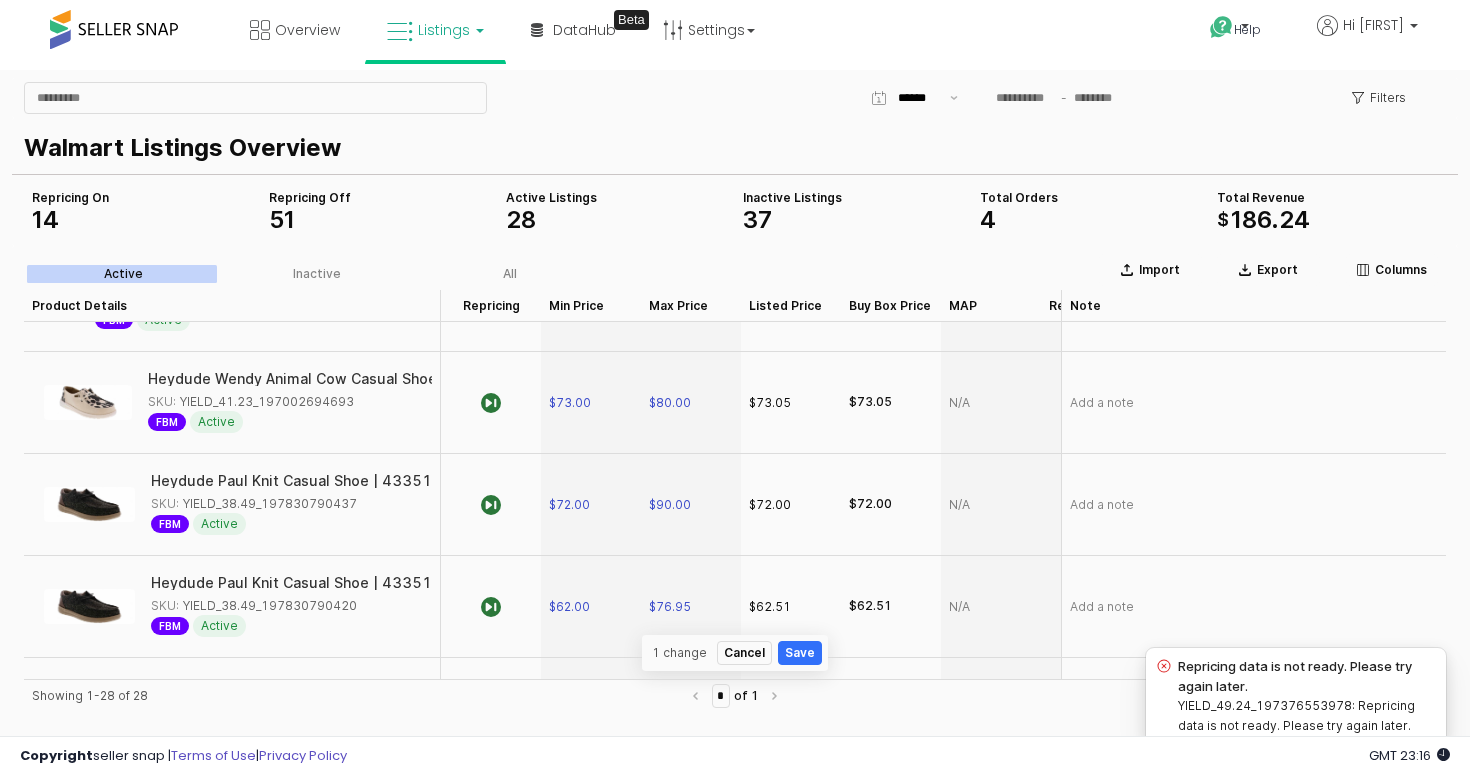 scroll, scrollTop: 1470, scrollLeft: 0, axis: vertical 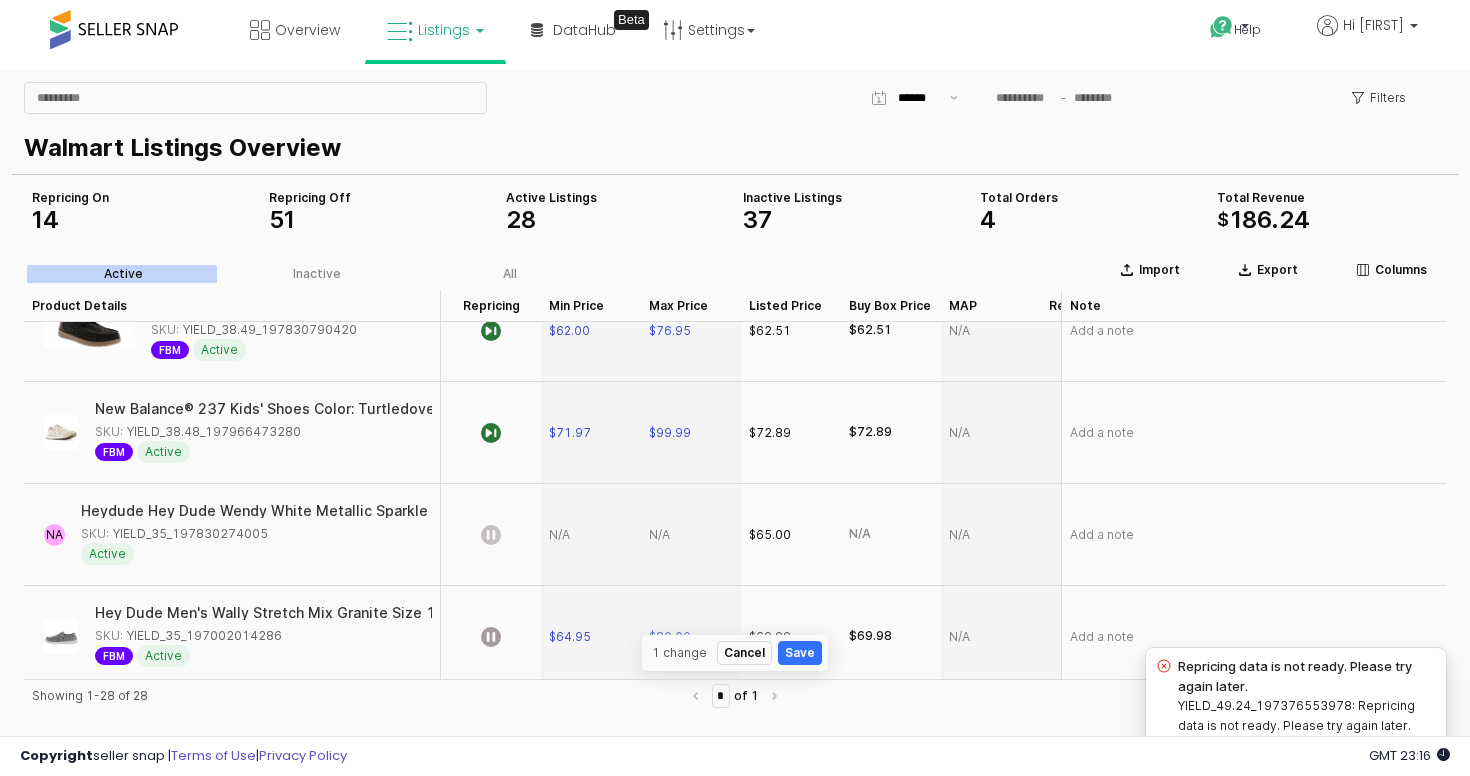 click 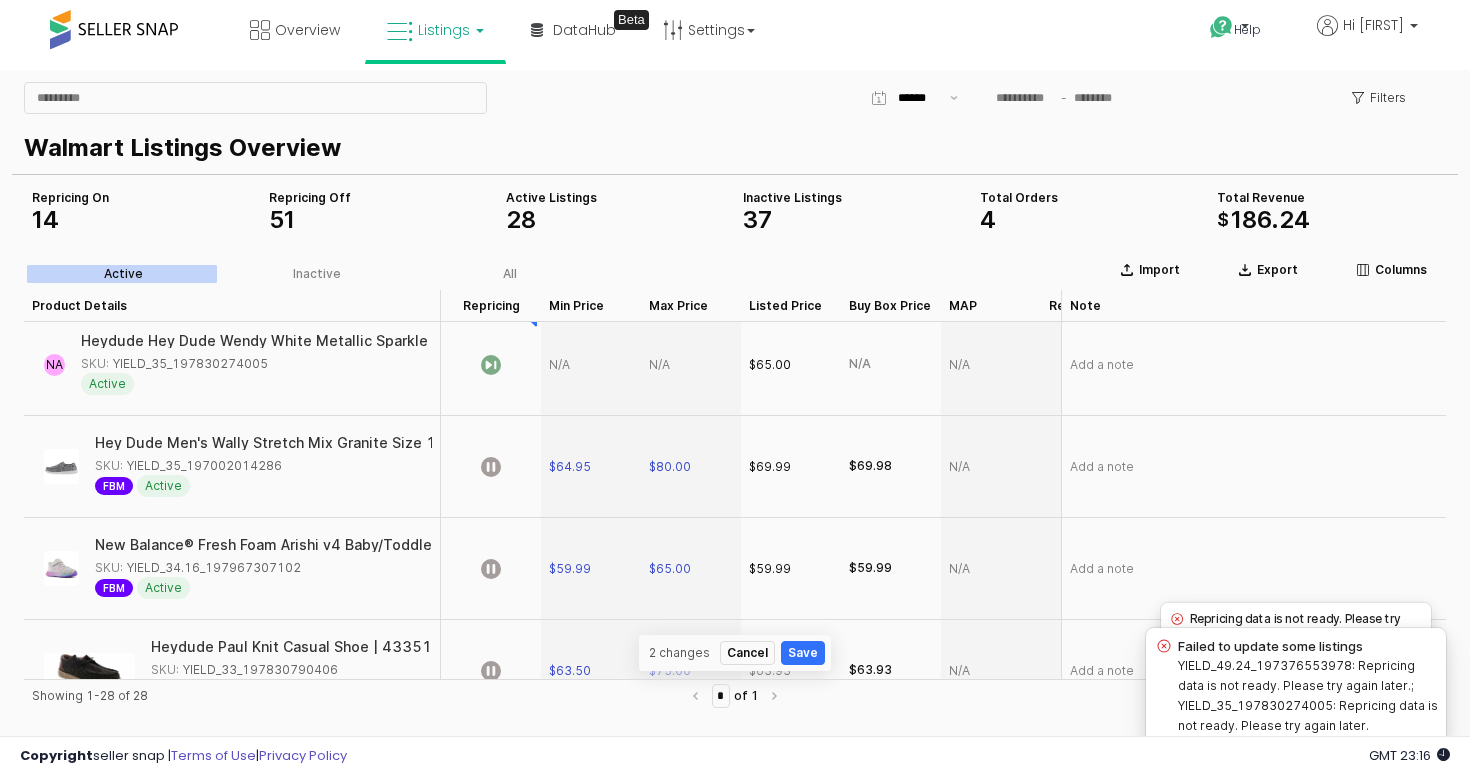 scroll, scrollTop: 1645, scrollLeft: 0, axis: vertical 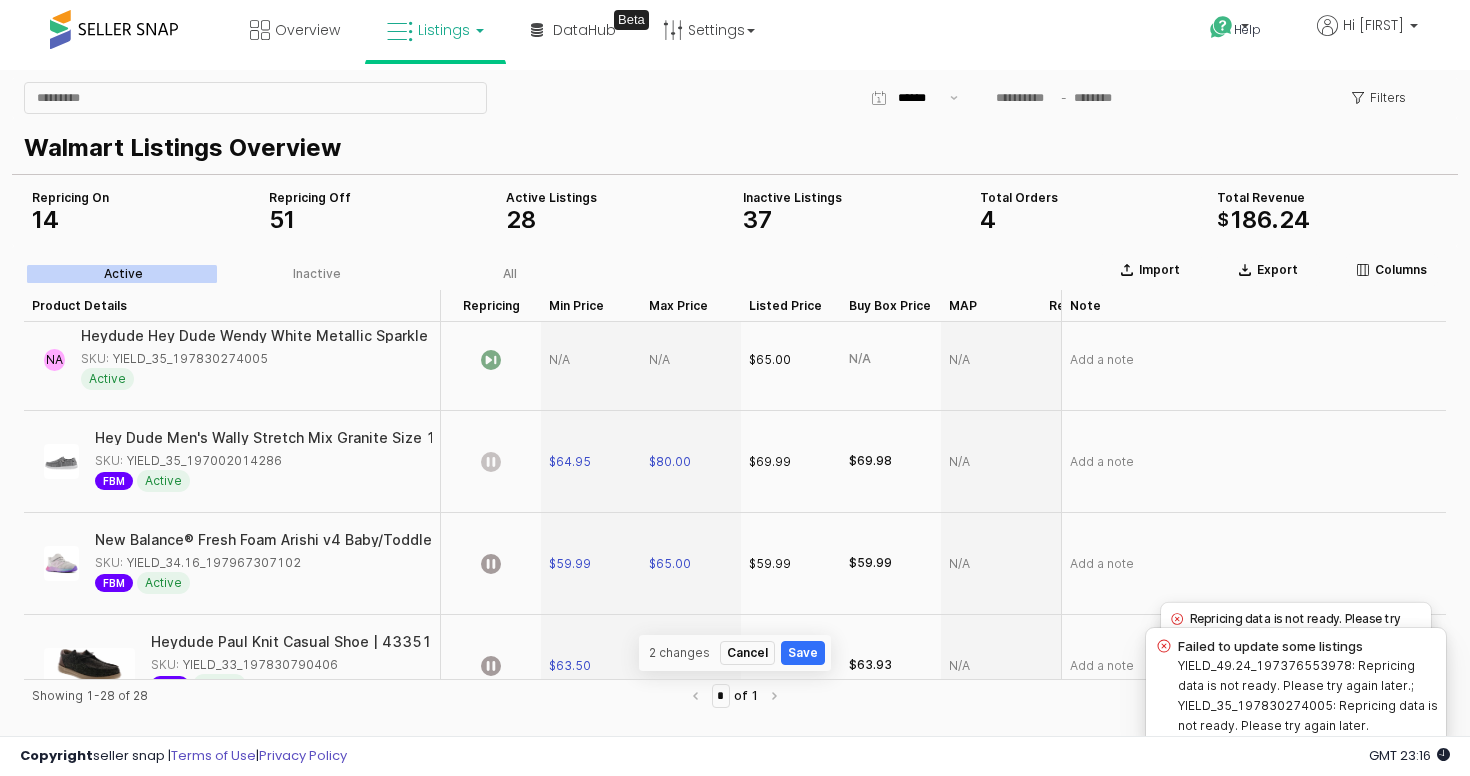 click 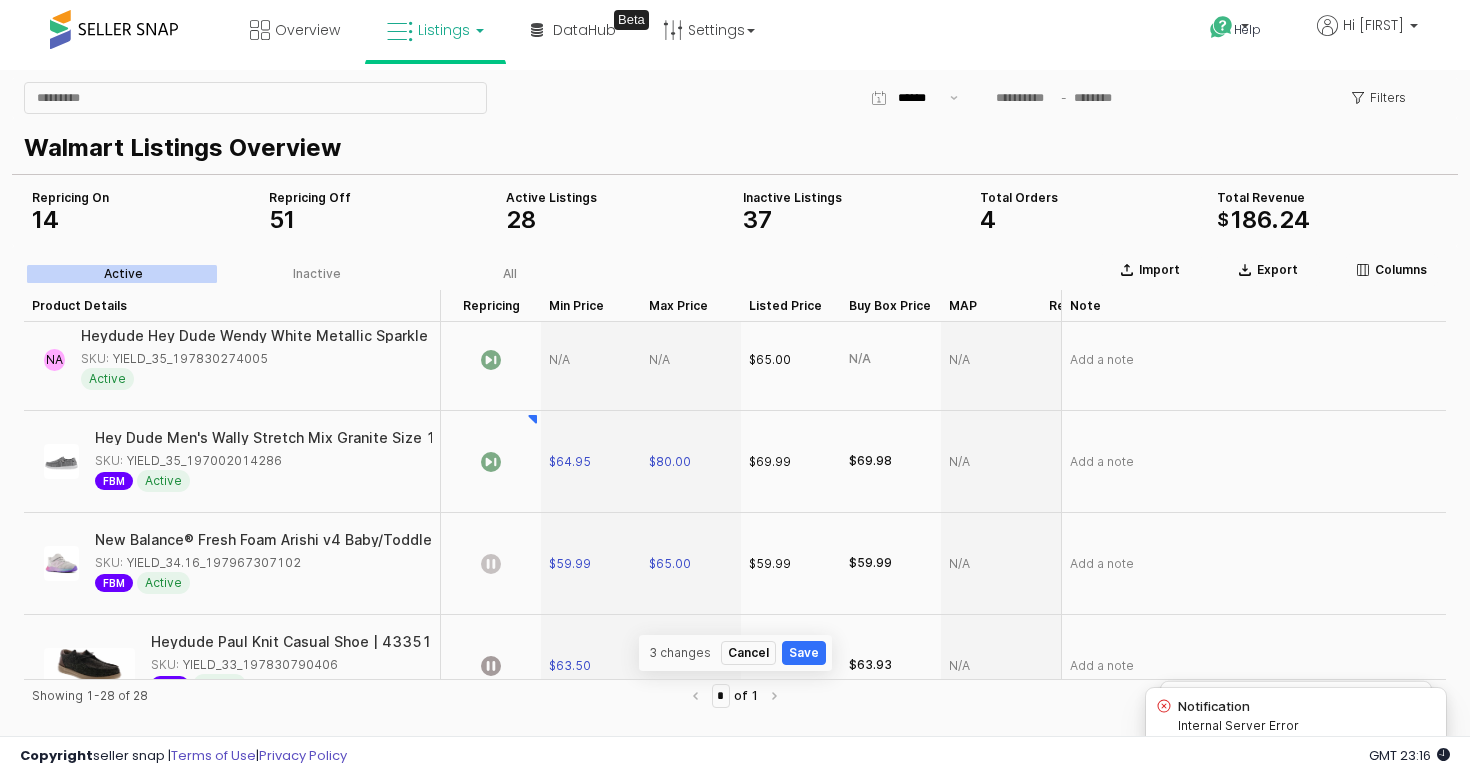 click 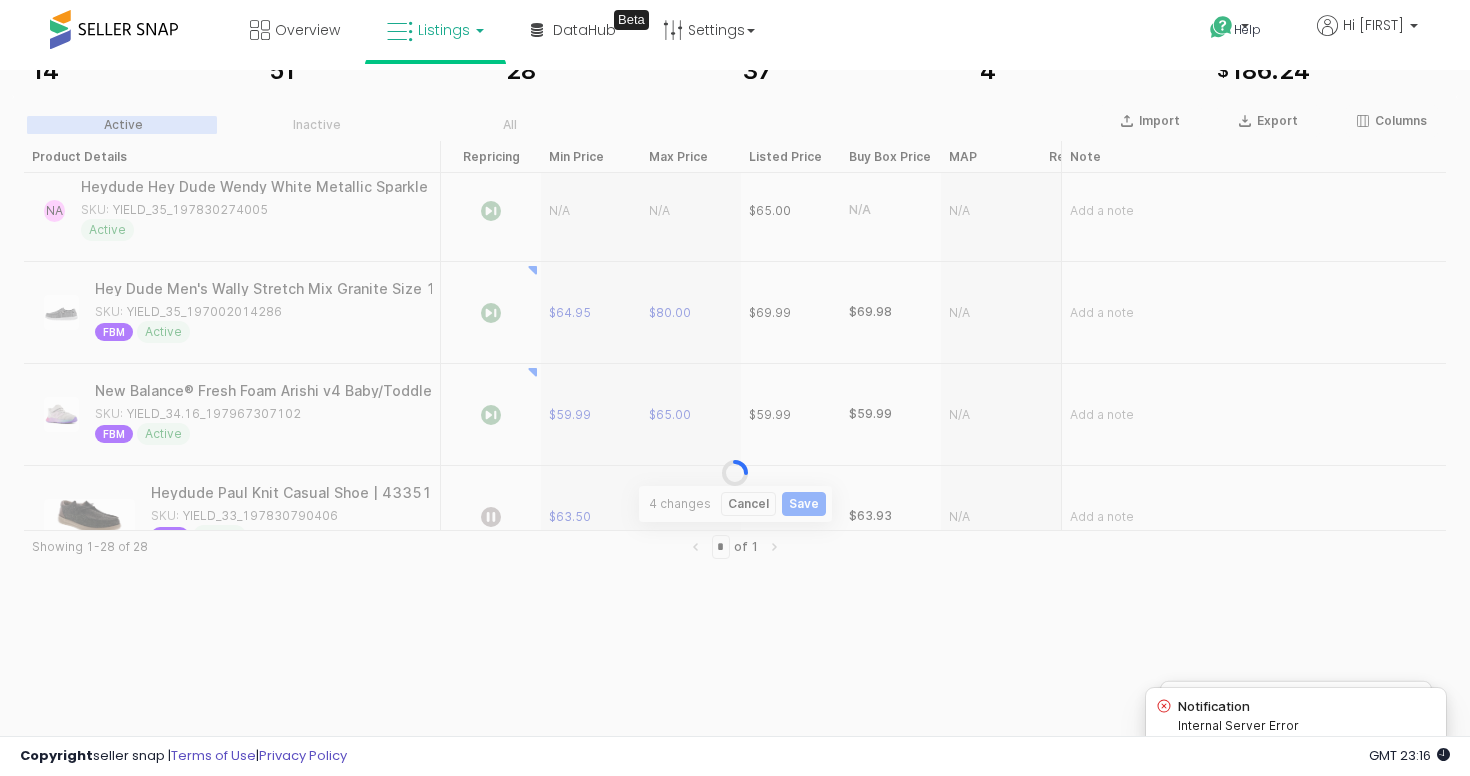 scroll, scrollTop: 152, scrollLeft: 0, axis: vertical 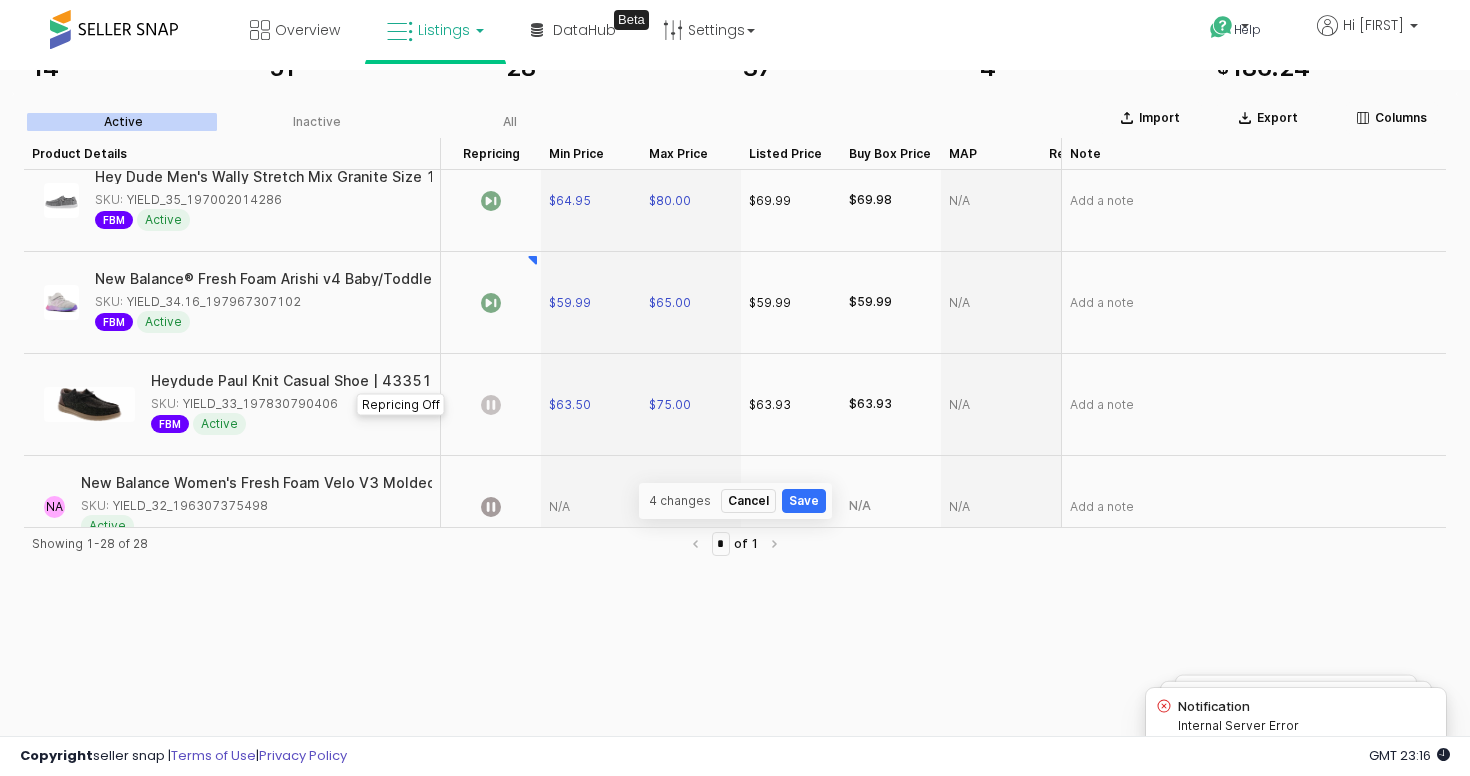 click 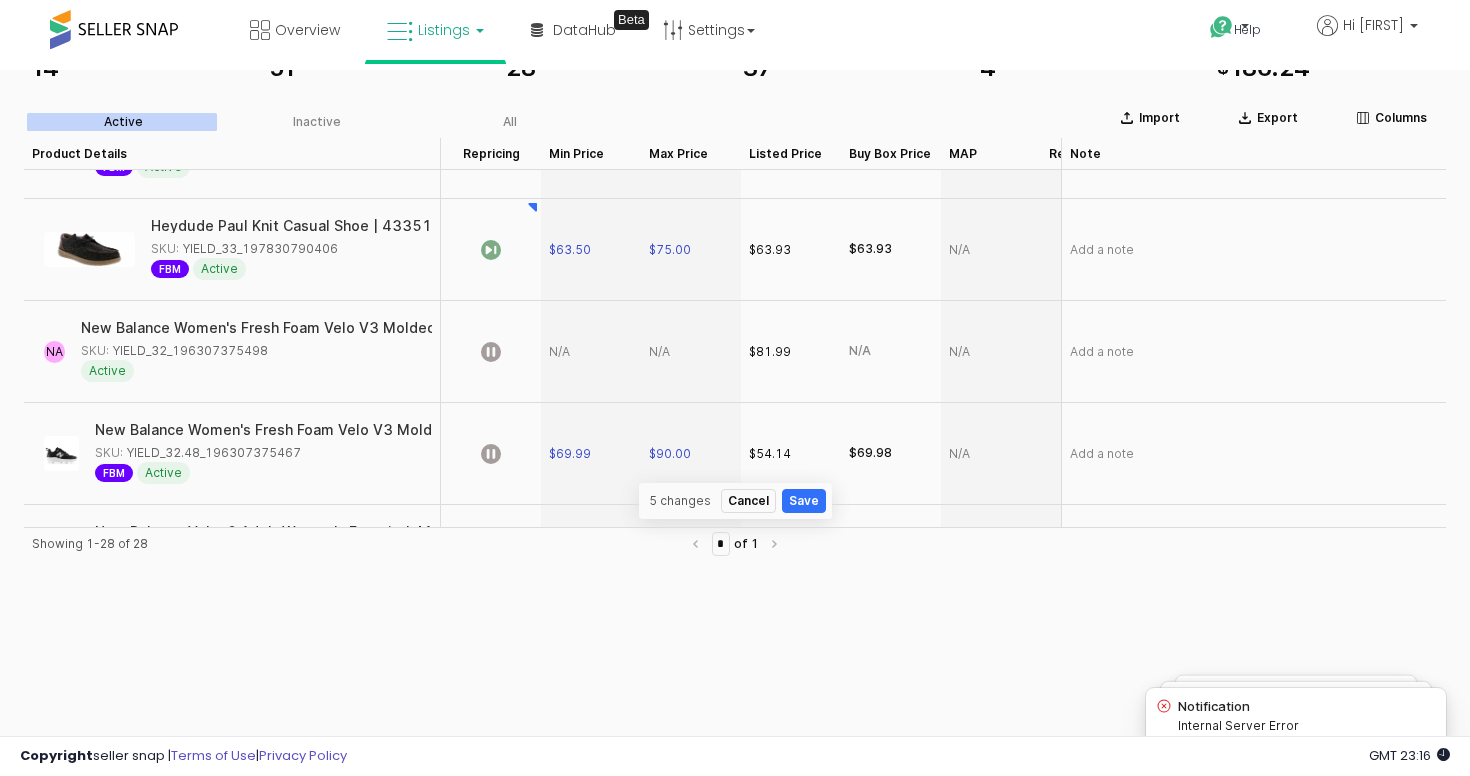 scroll, scrollTop: 1910, scrollLeft: 0, axis: vertical 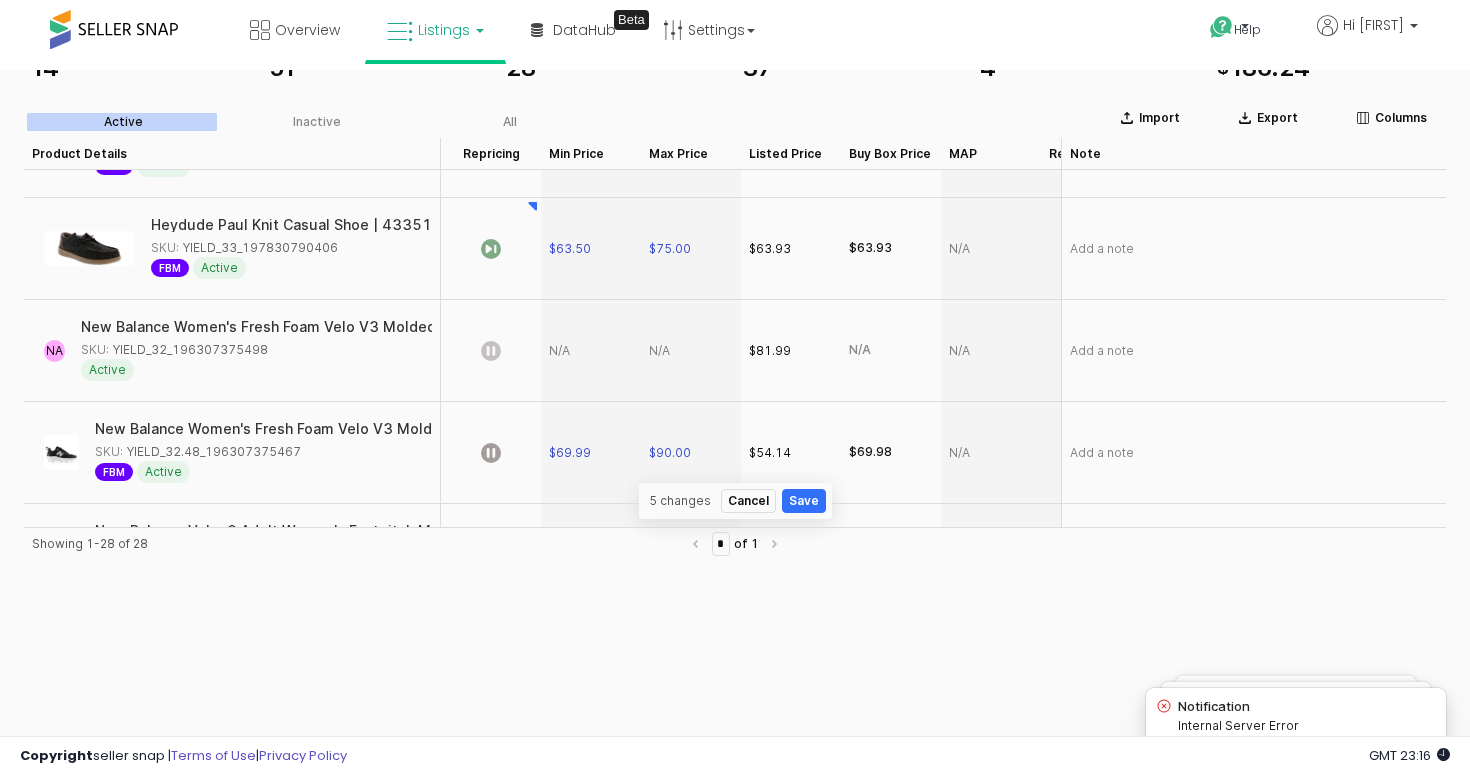 click 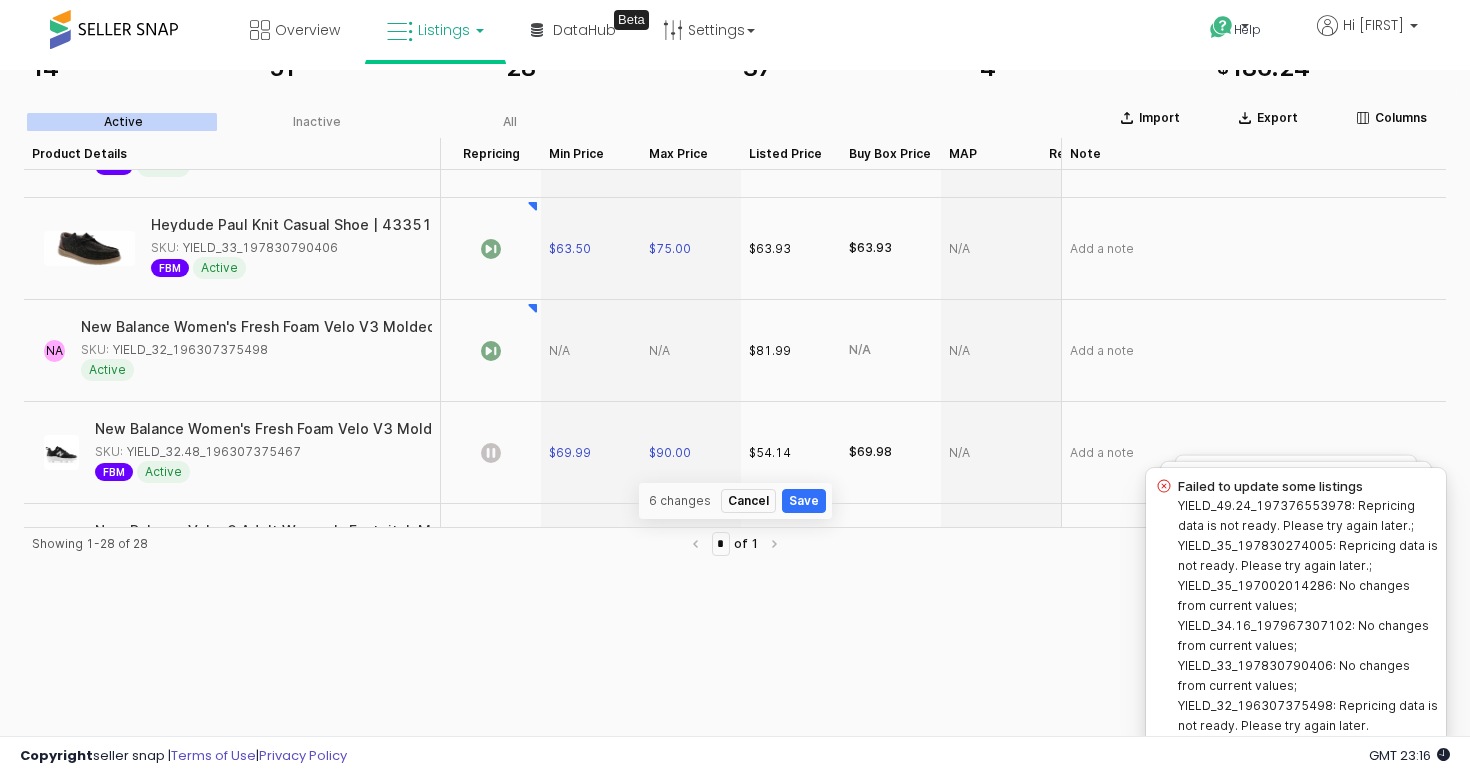 click 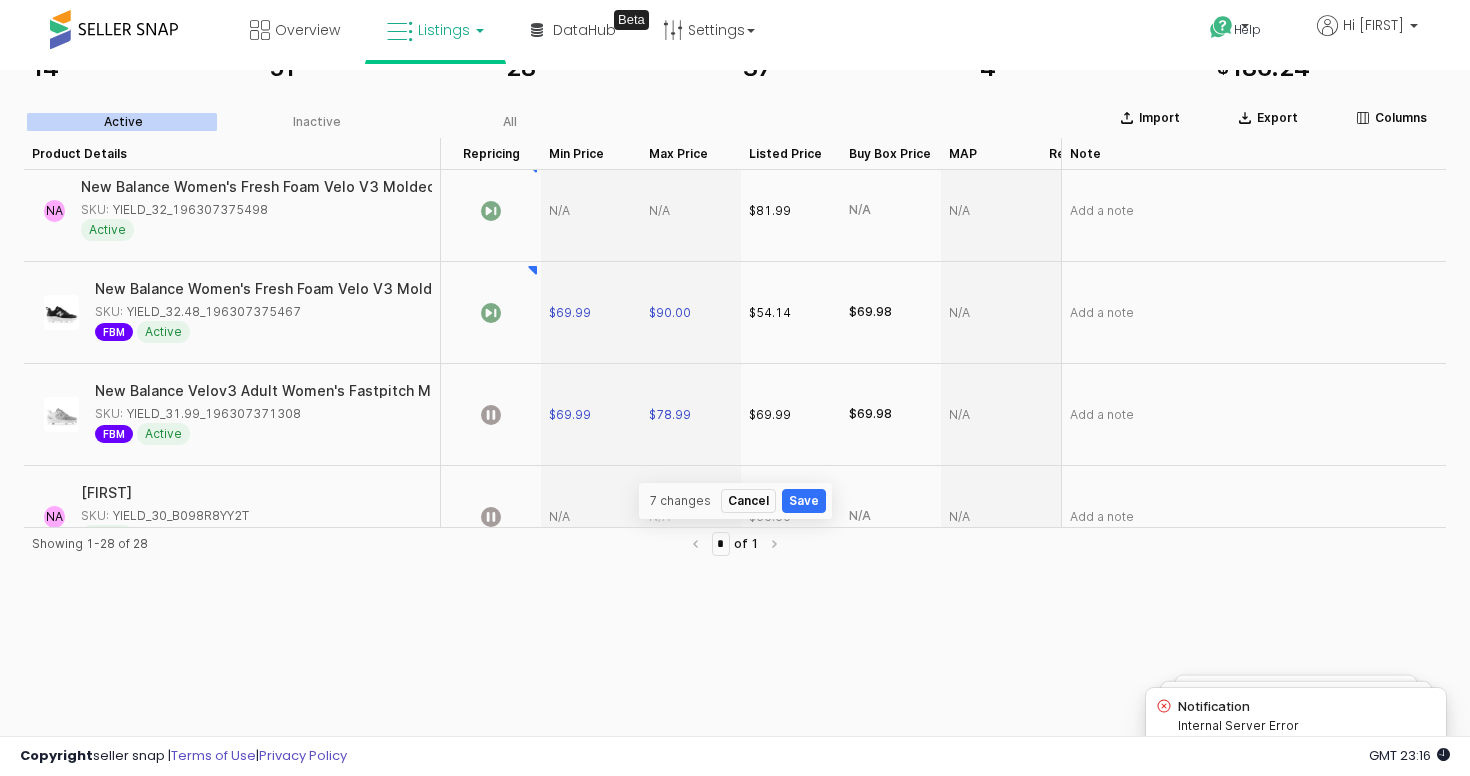 scroll, scrollTop: 2051, scrollLeft: 0, axis: vertical 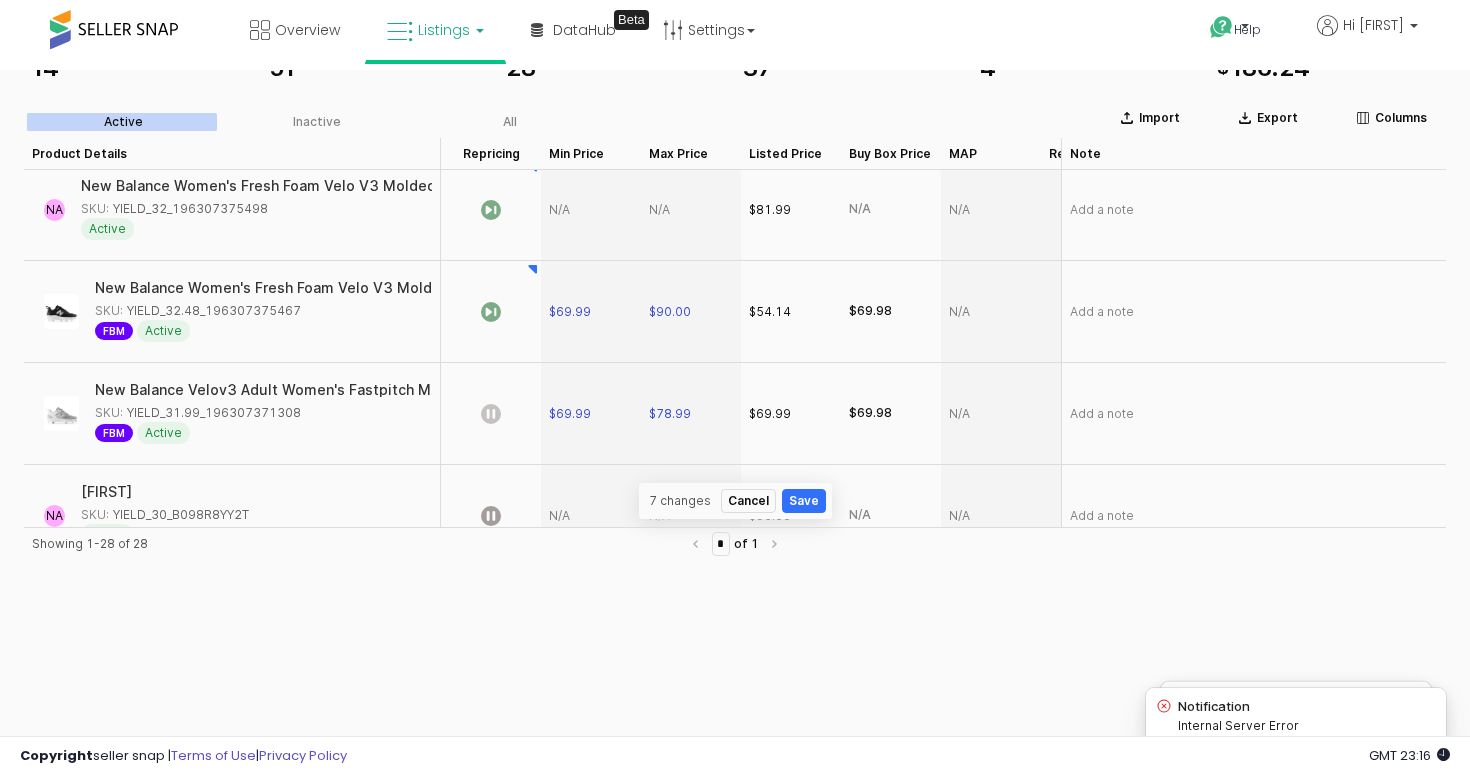 click 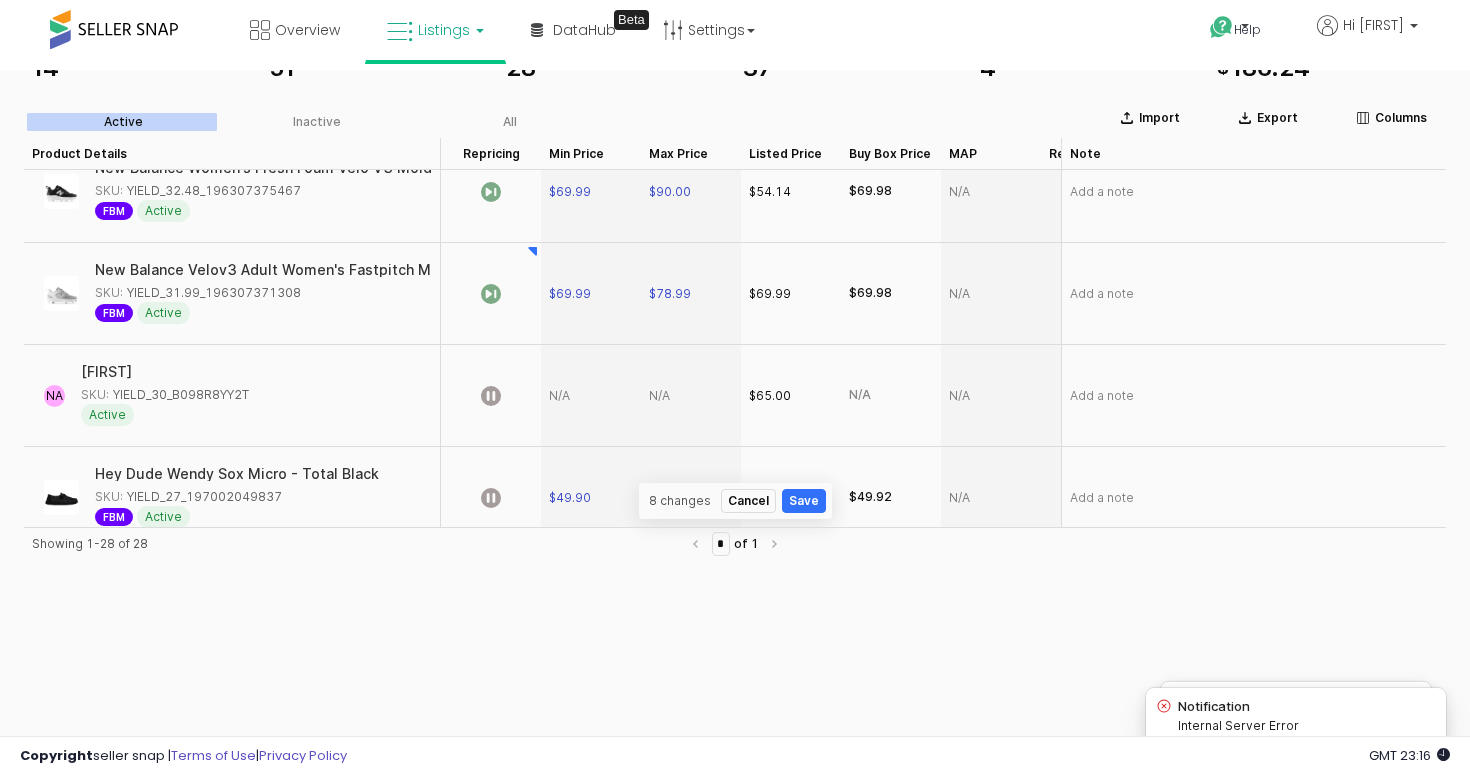 scroll, scrollTop: 2177, scrollLeft: 0, axis: vertical 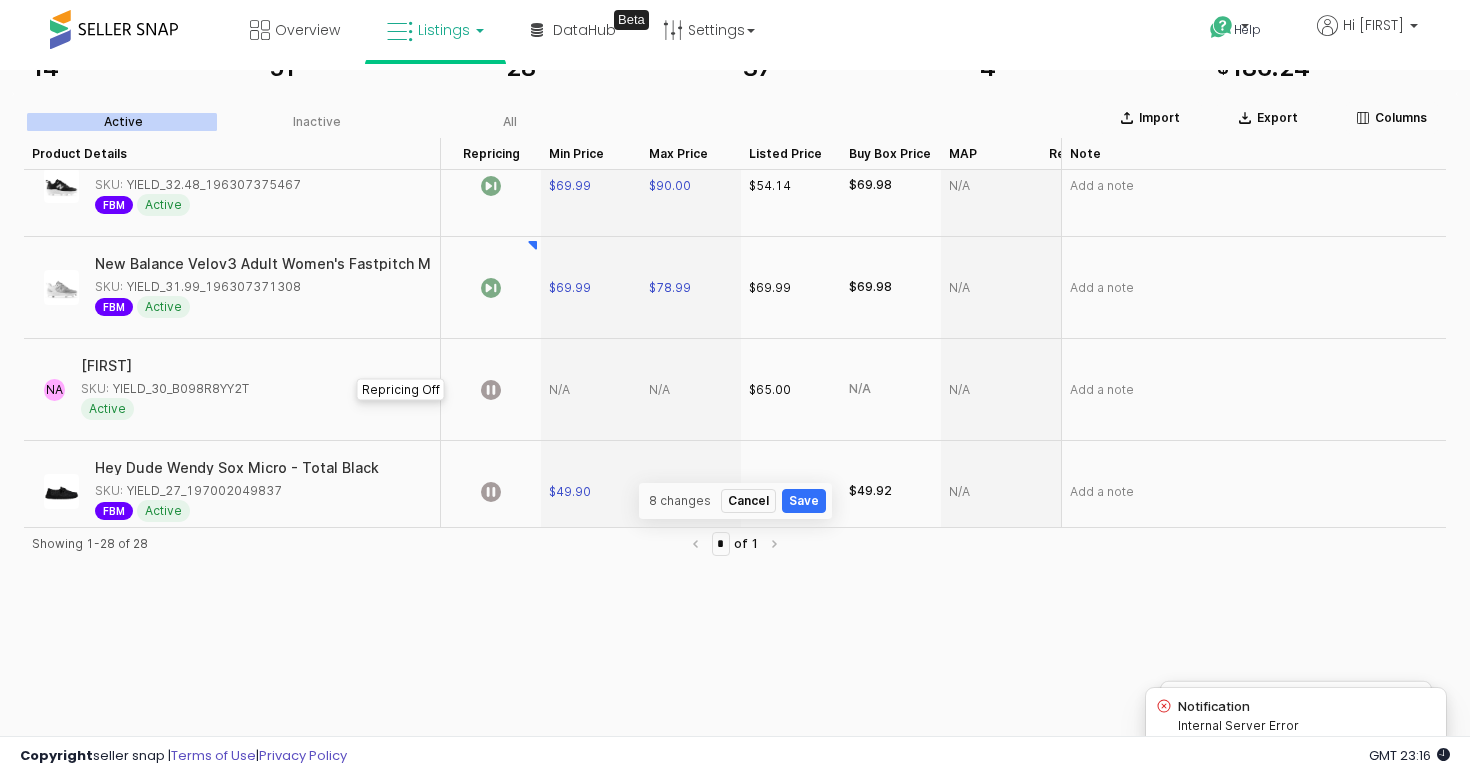 click at bounding box center [491, 390] 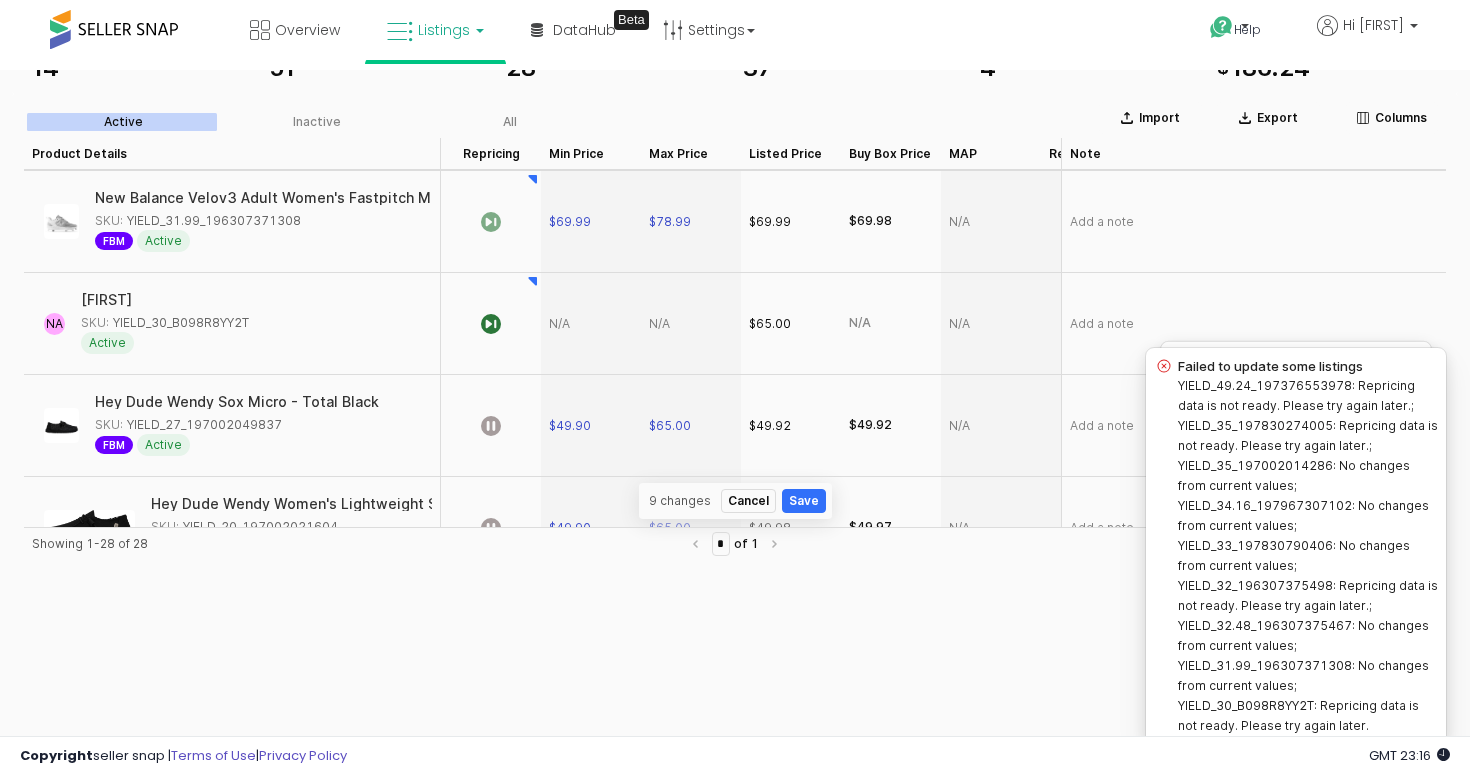 scroll, scrollTop: 2372, scrollLeft: 0, axis: vertical 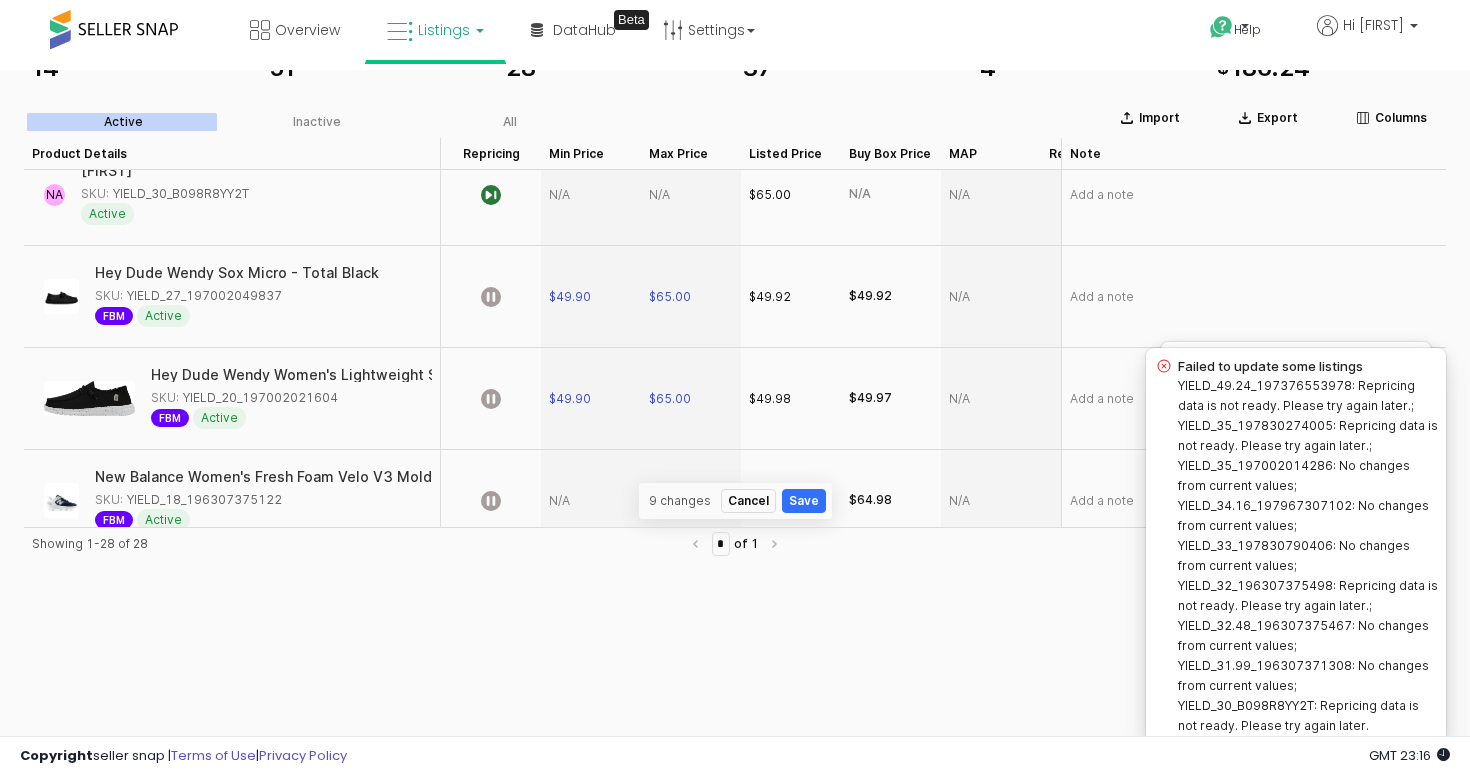 click at bounding box center [491, 297] 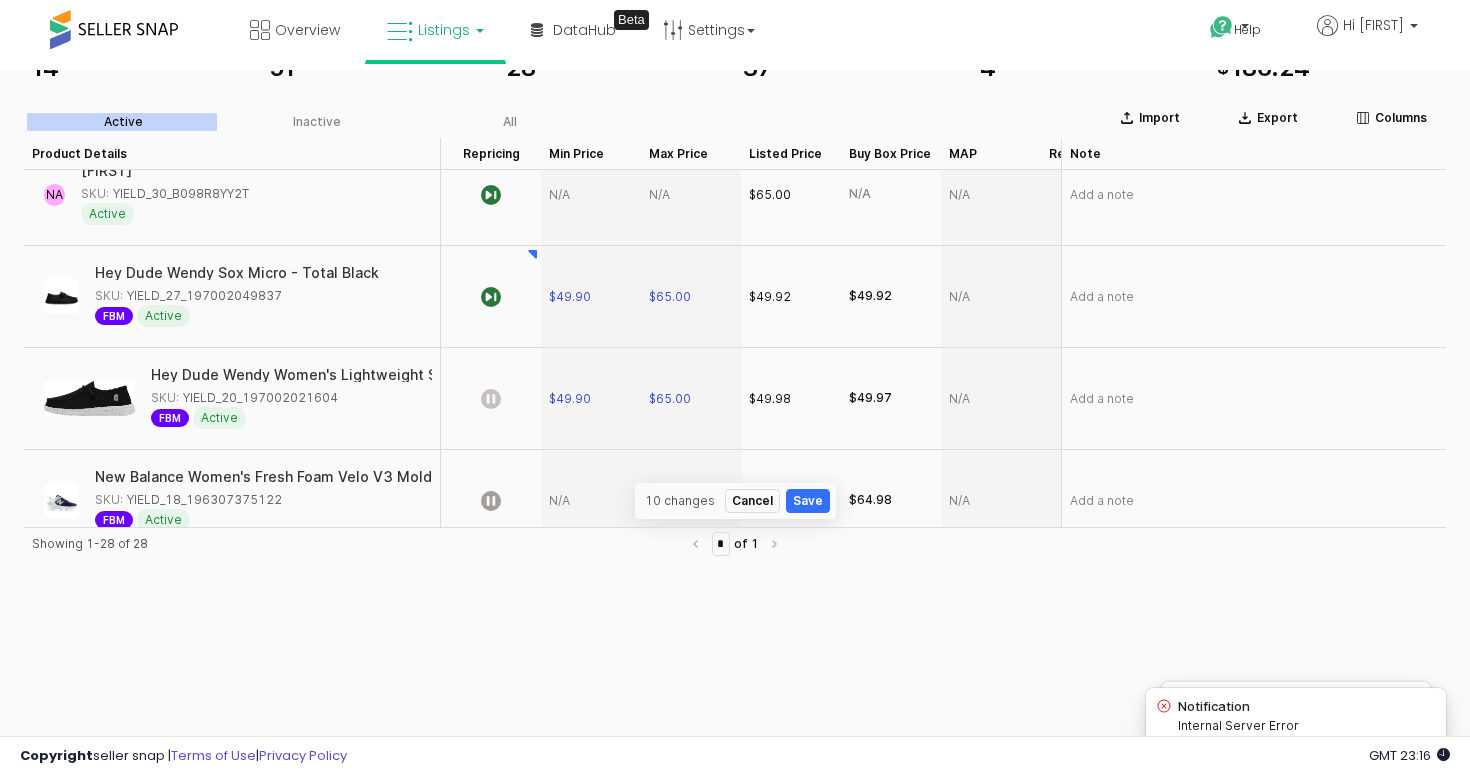 click 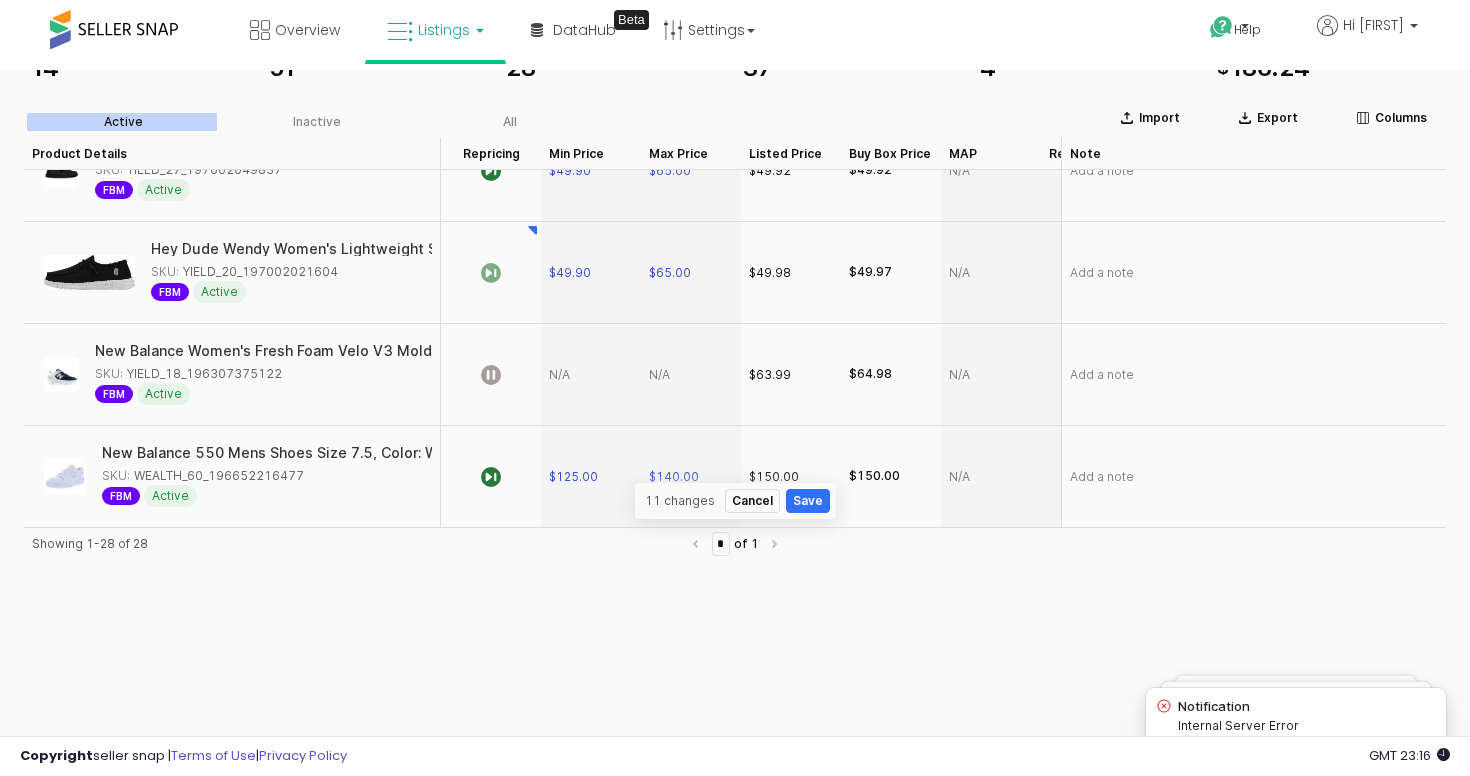 scroll, scrollTop: 2503, scrollLeft: 0, axis: vertical 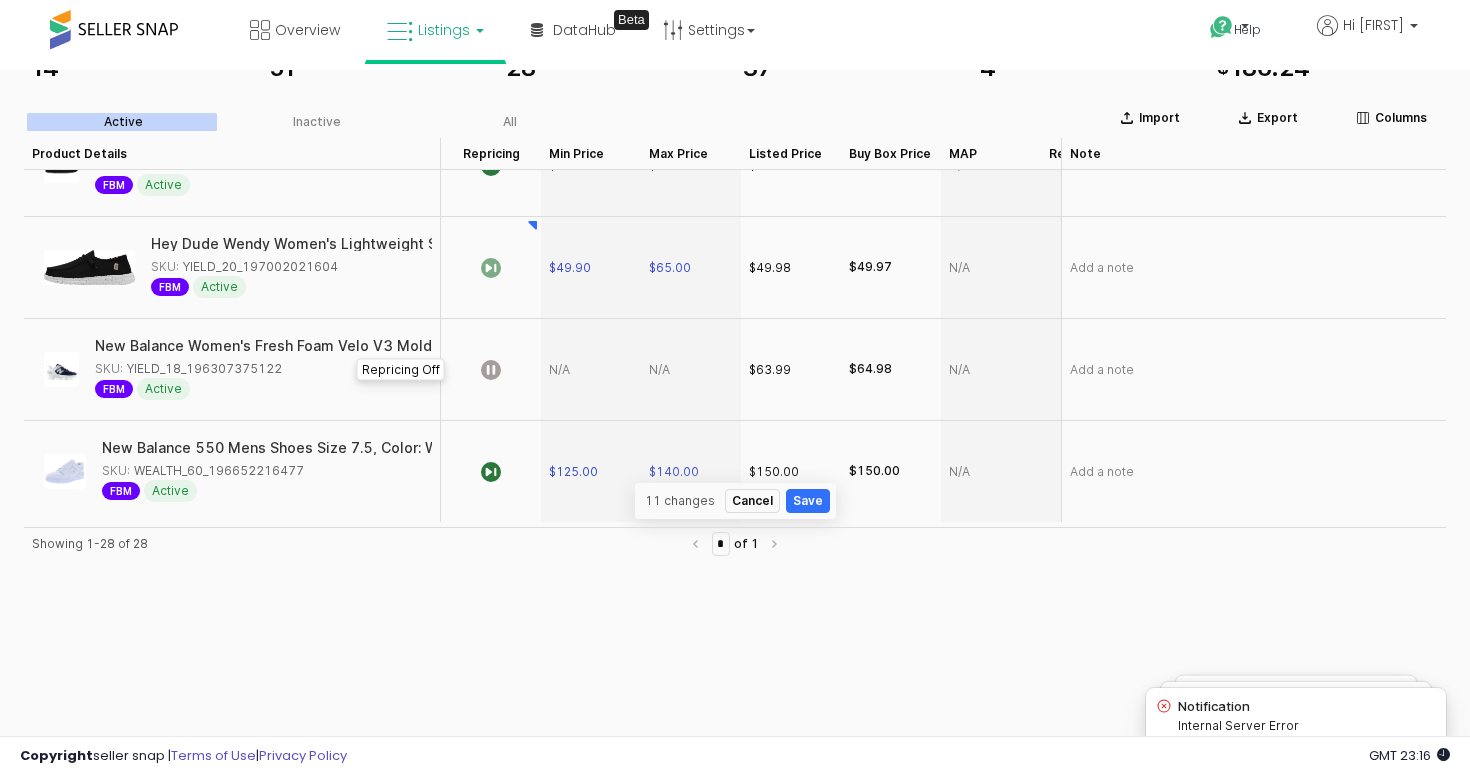 click at bounding box center (491, 370) 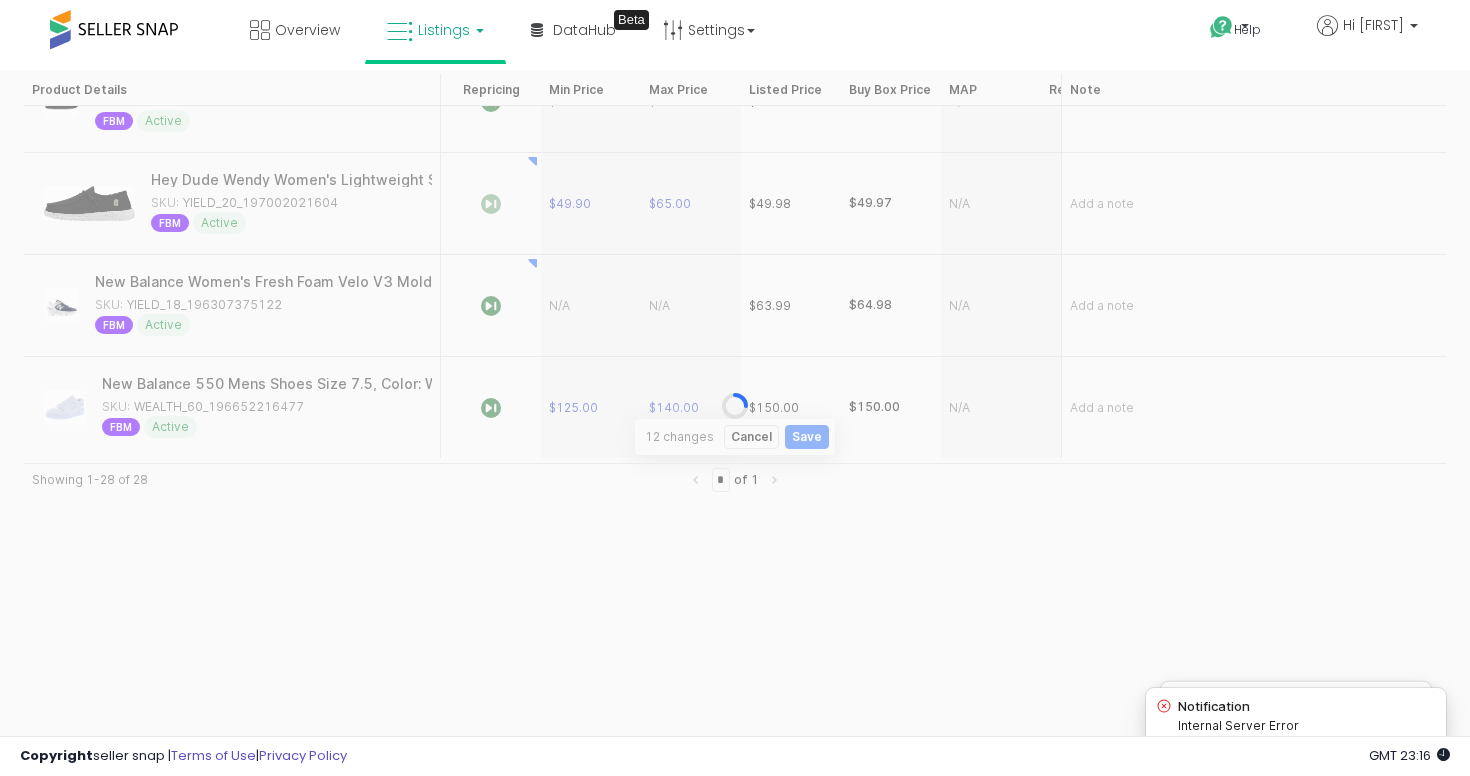 scroll, scrollTop: 215, scrollLeft: 0, axis: vertical 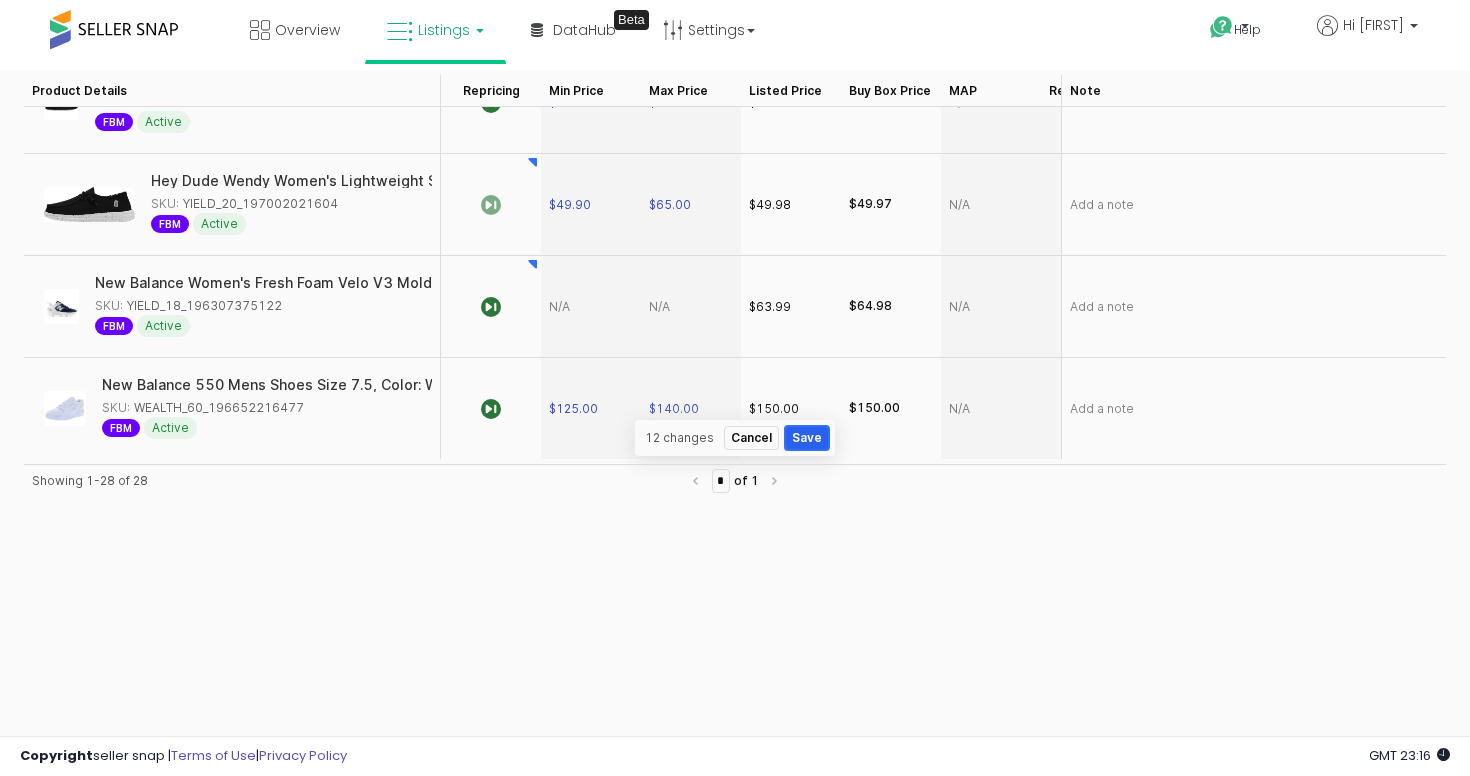 click on "Save" at bounding box center [807, 438] 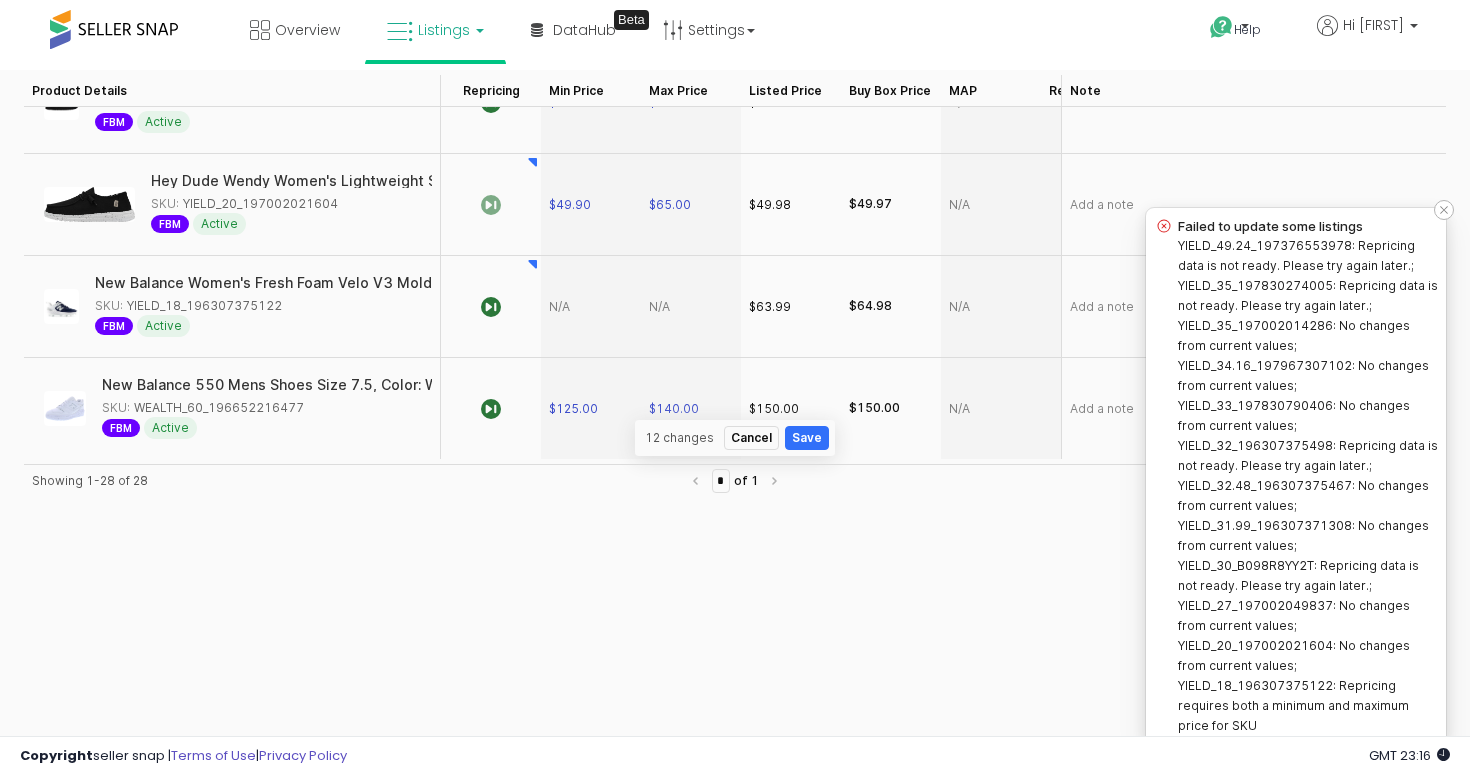 click 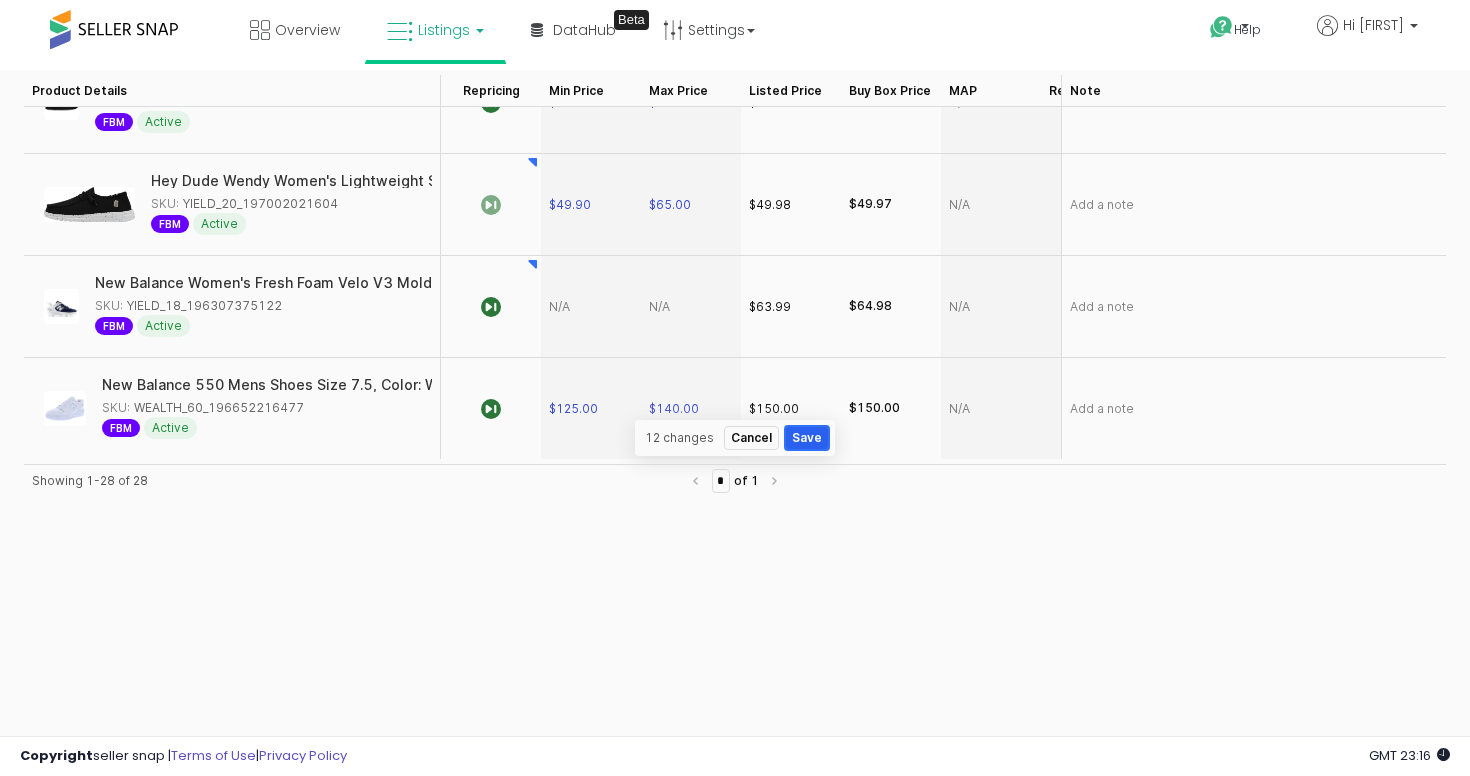 click on "Save" at bounding box center (807, 438) 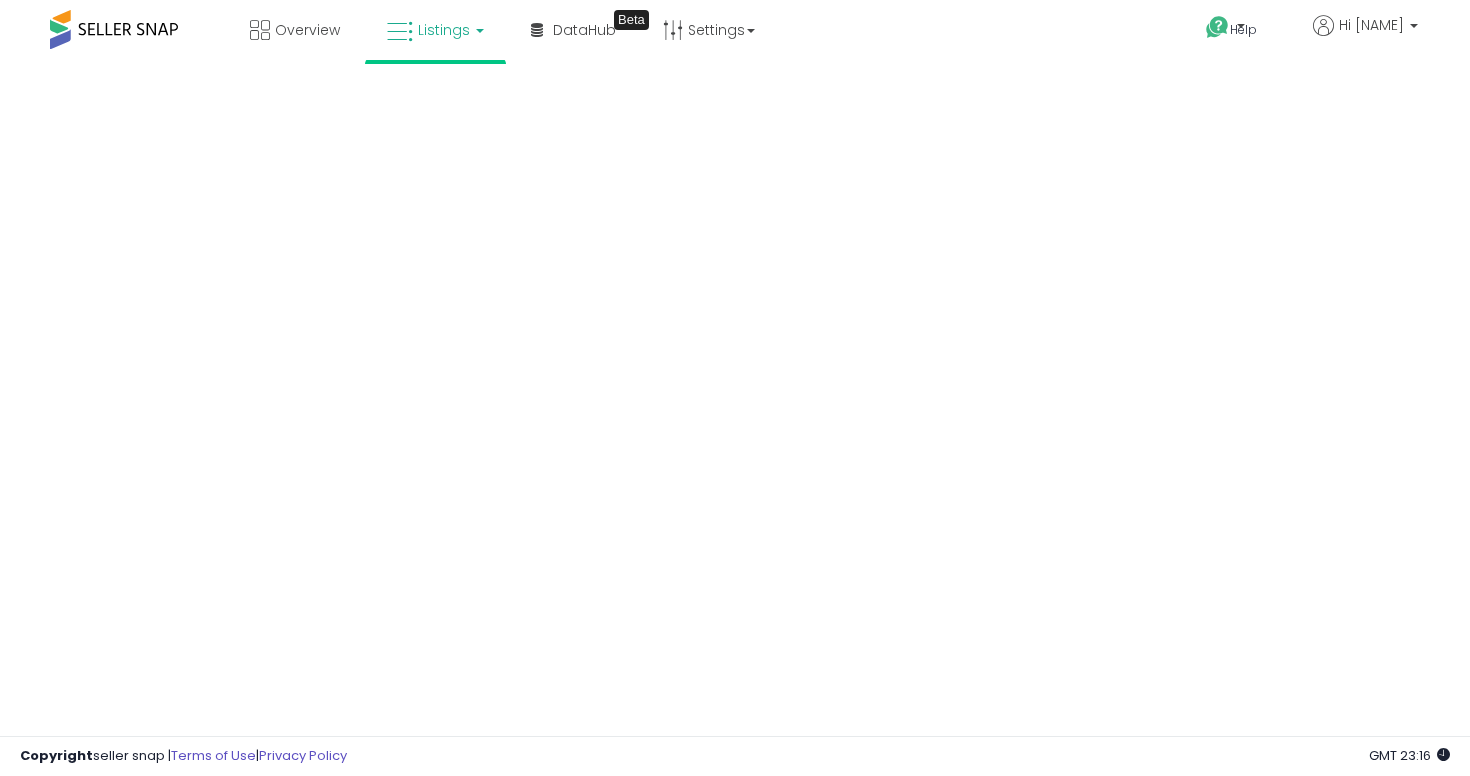 scroll, scrollTop: 0, scrollLeft: 0, axis: both 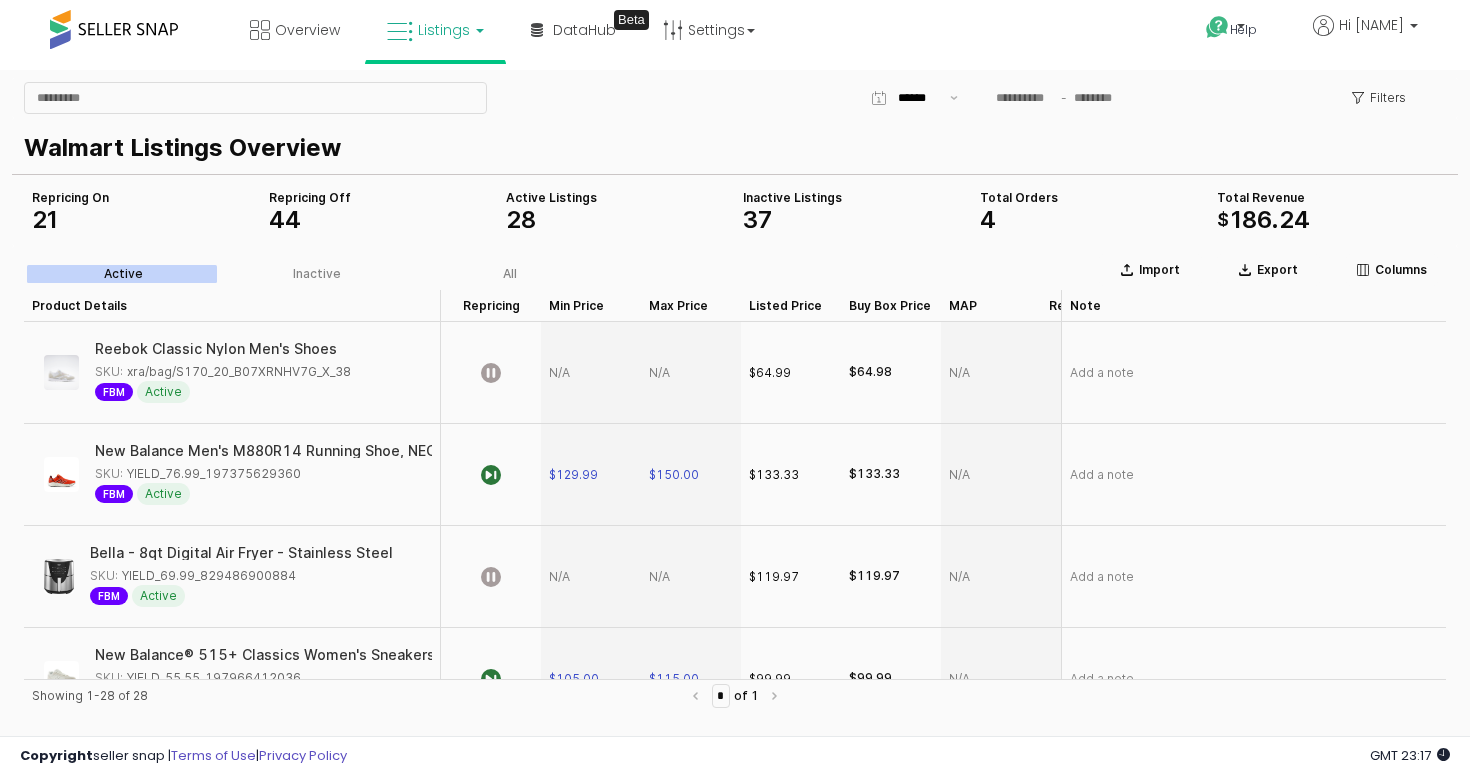 click on "Listings" at bounding box center [435, 30] 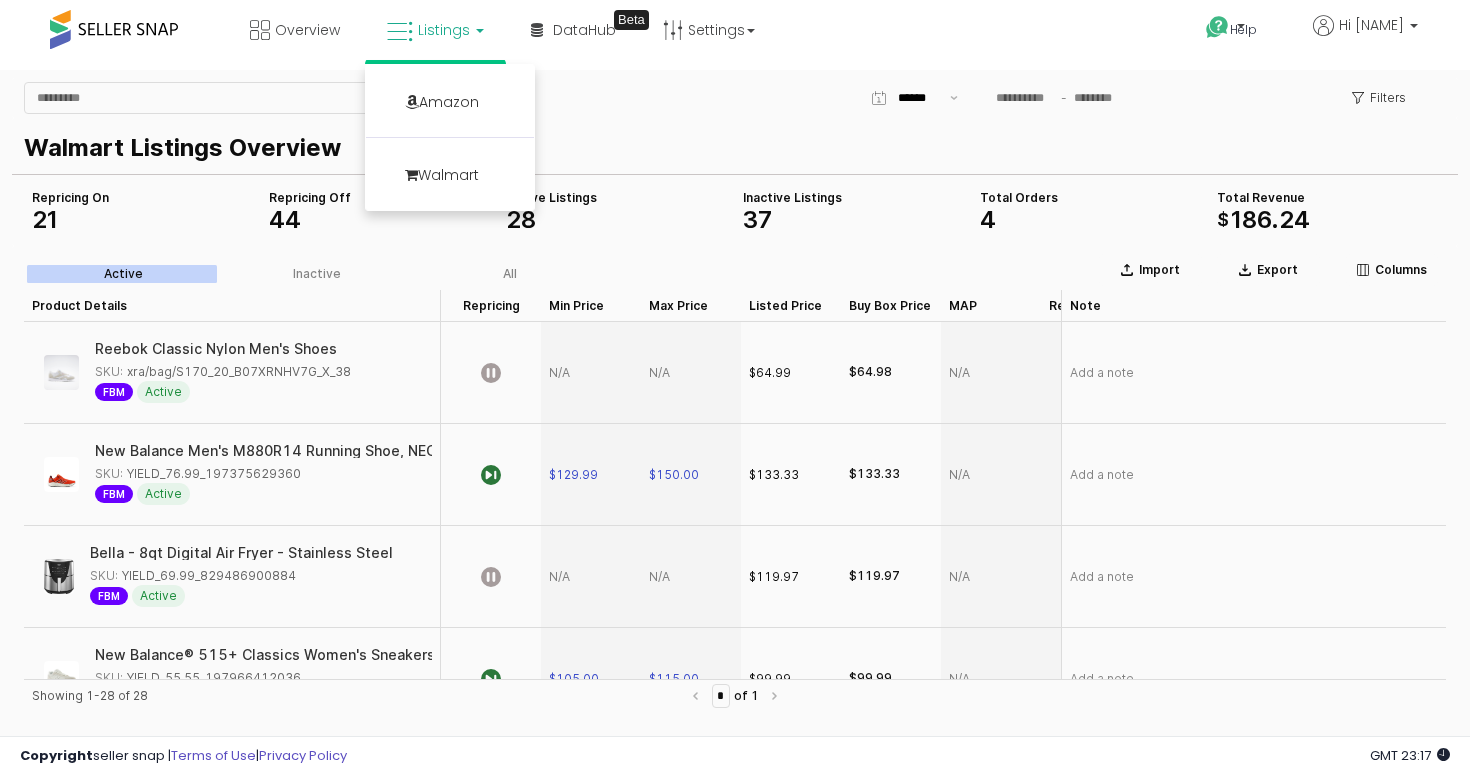 click on "Filters" at bounding box center (735, 98) 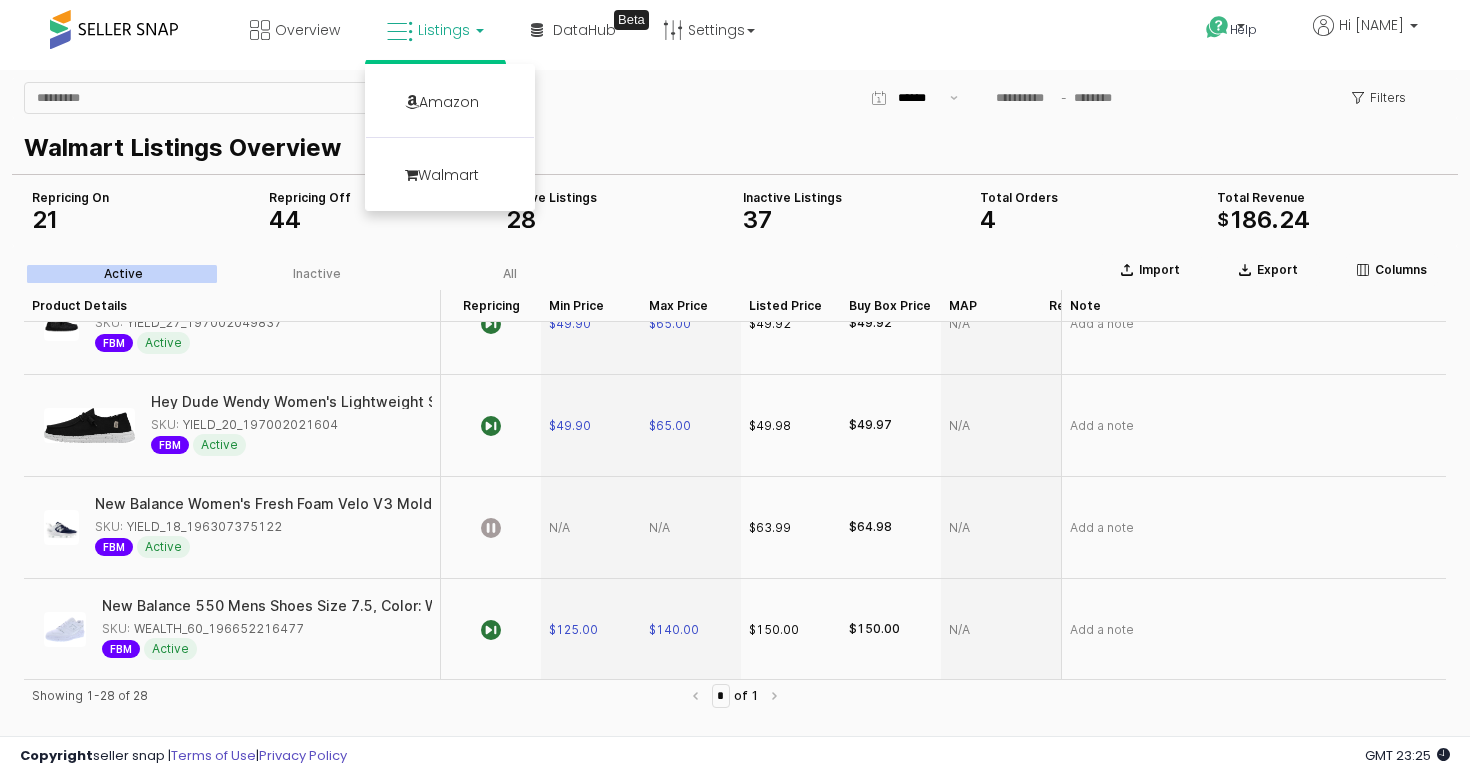 scroll, scrollTop: 0, scrollLeft: 0, axis: both 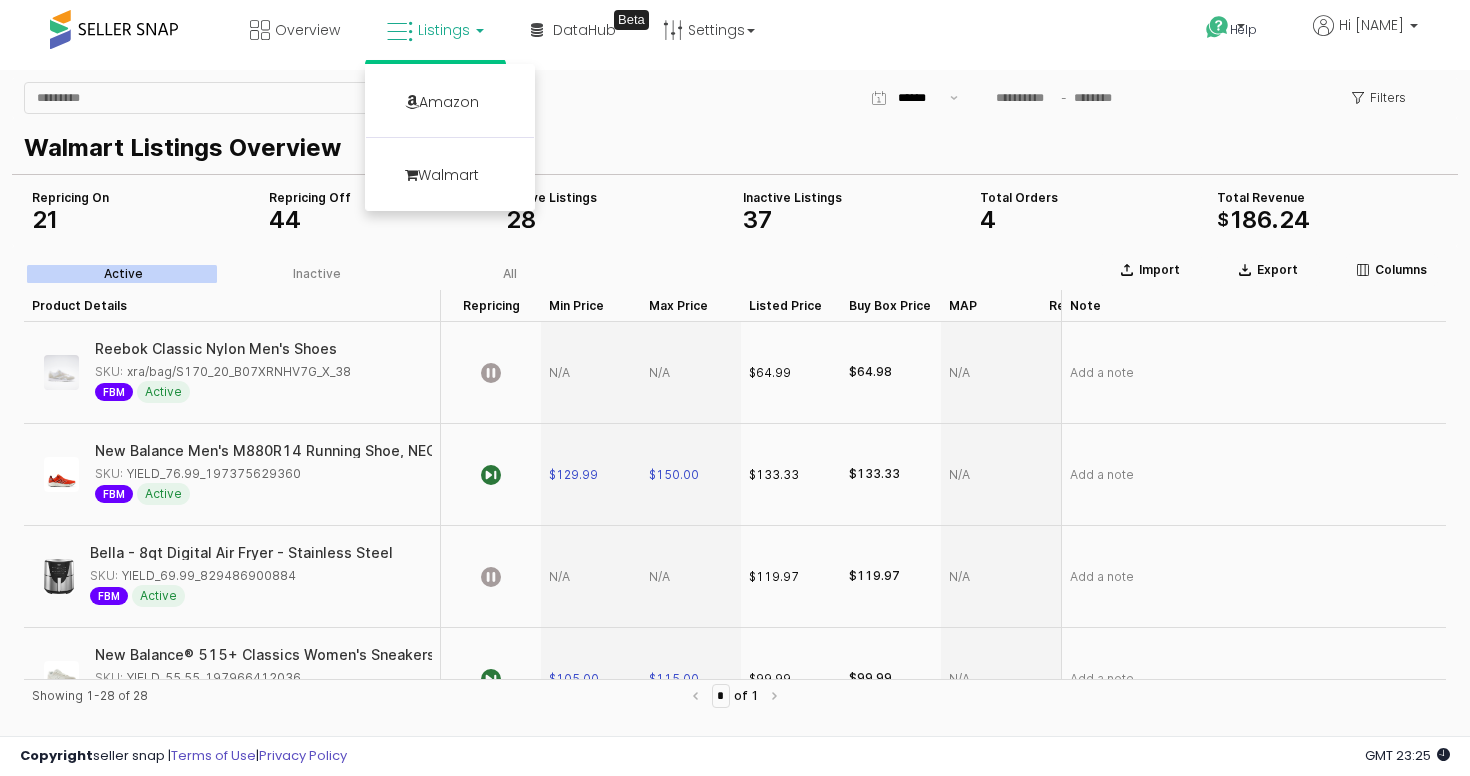 click on "Walmart Listings Overview" at bounding box center (735, 146) 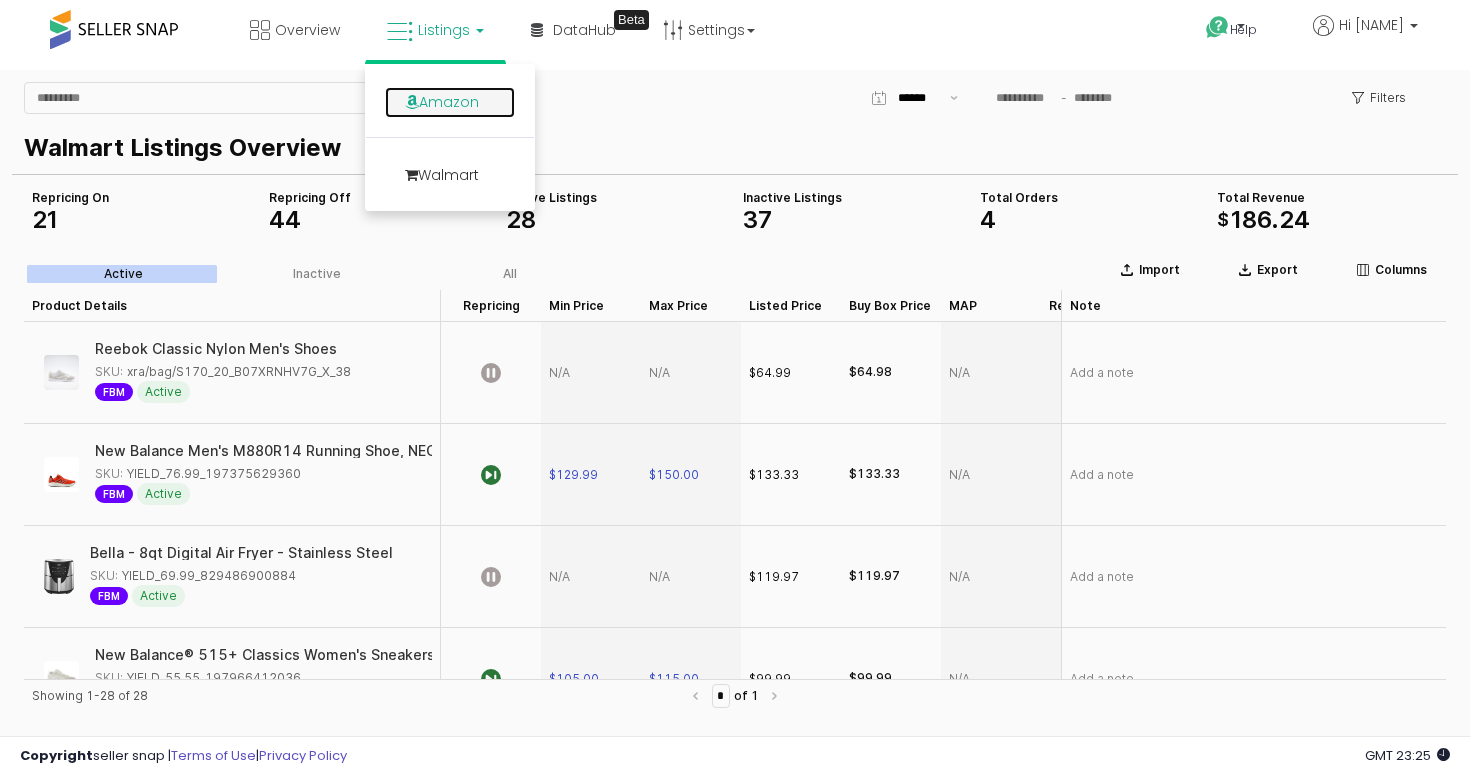 click on "Amazon" at bounding box center [450, 102] 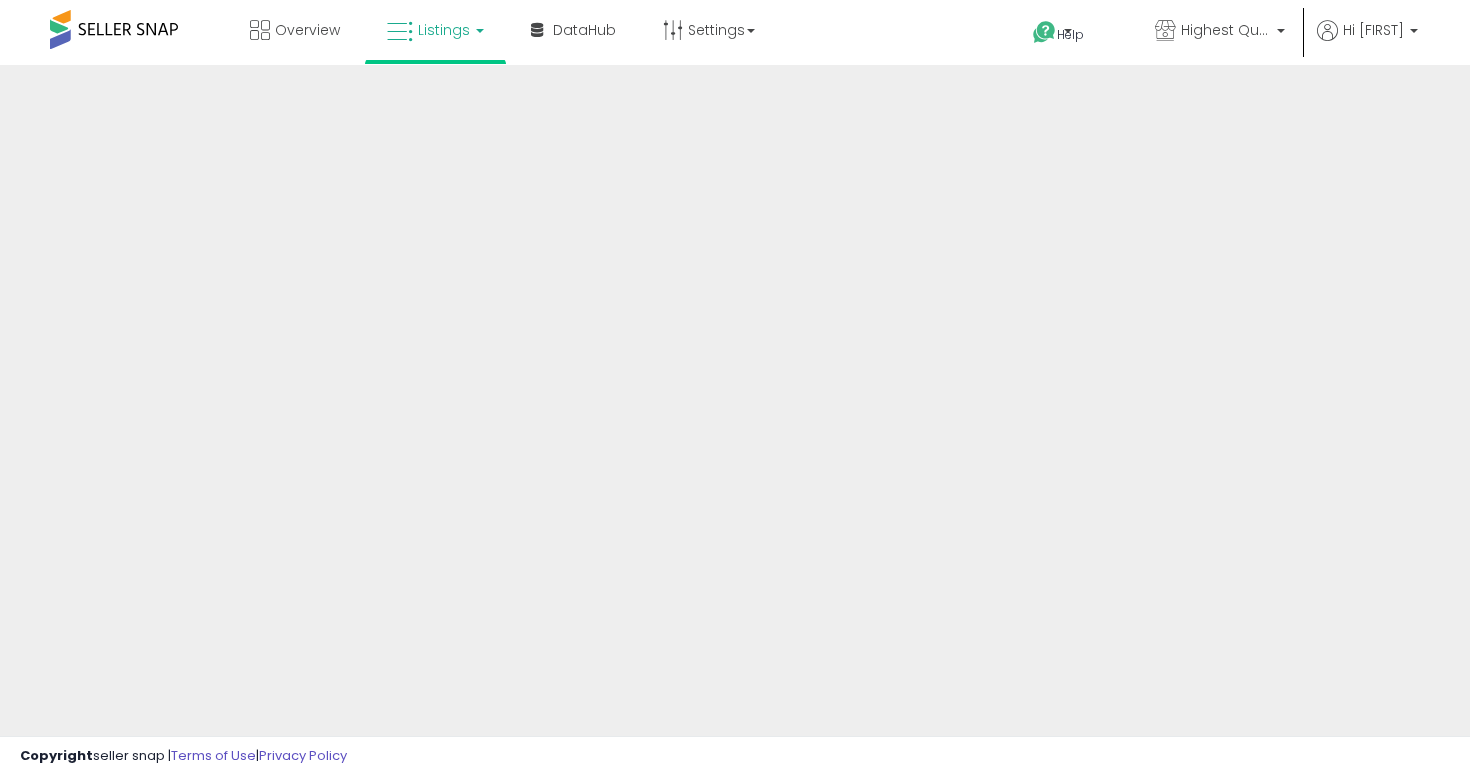 scroll, scrollTop: 0, scrollLeft: 0, axis: both 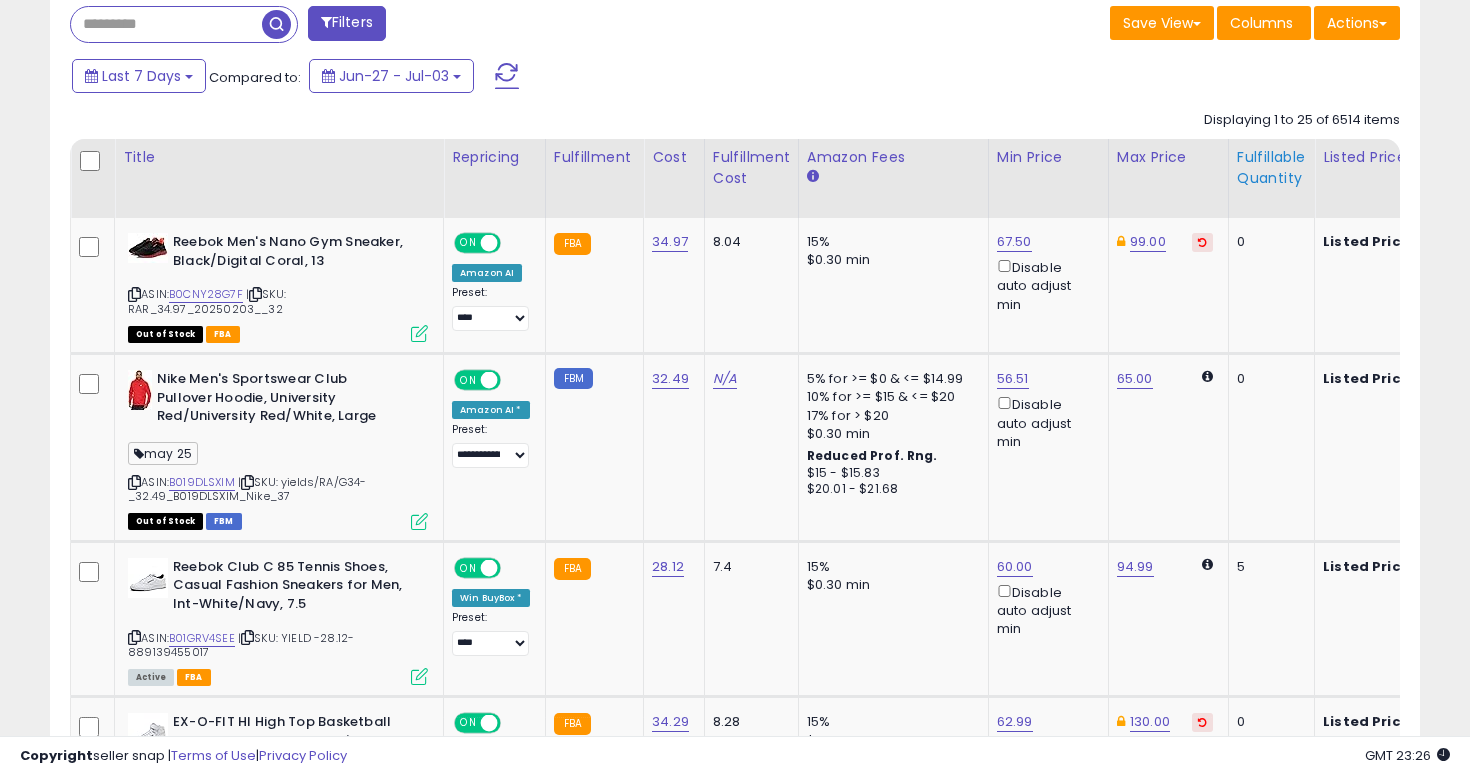 click on "Fulfillable Quantity" at bounding box center [1271, 168] 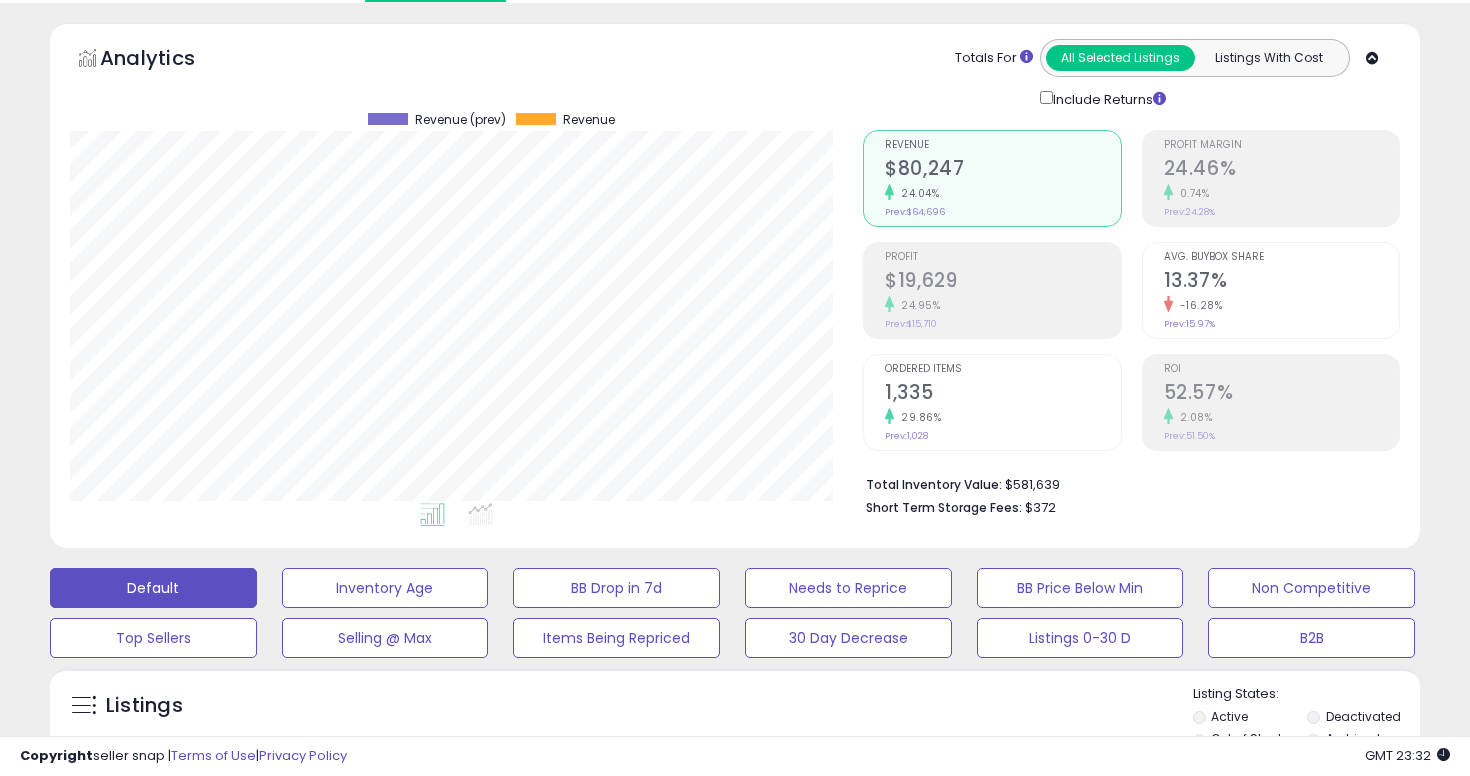 scroll, scrollTop: 53, scrollLeft: 0, axis: vertical 